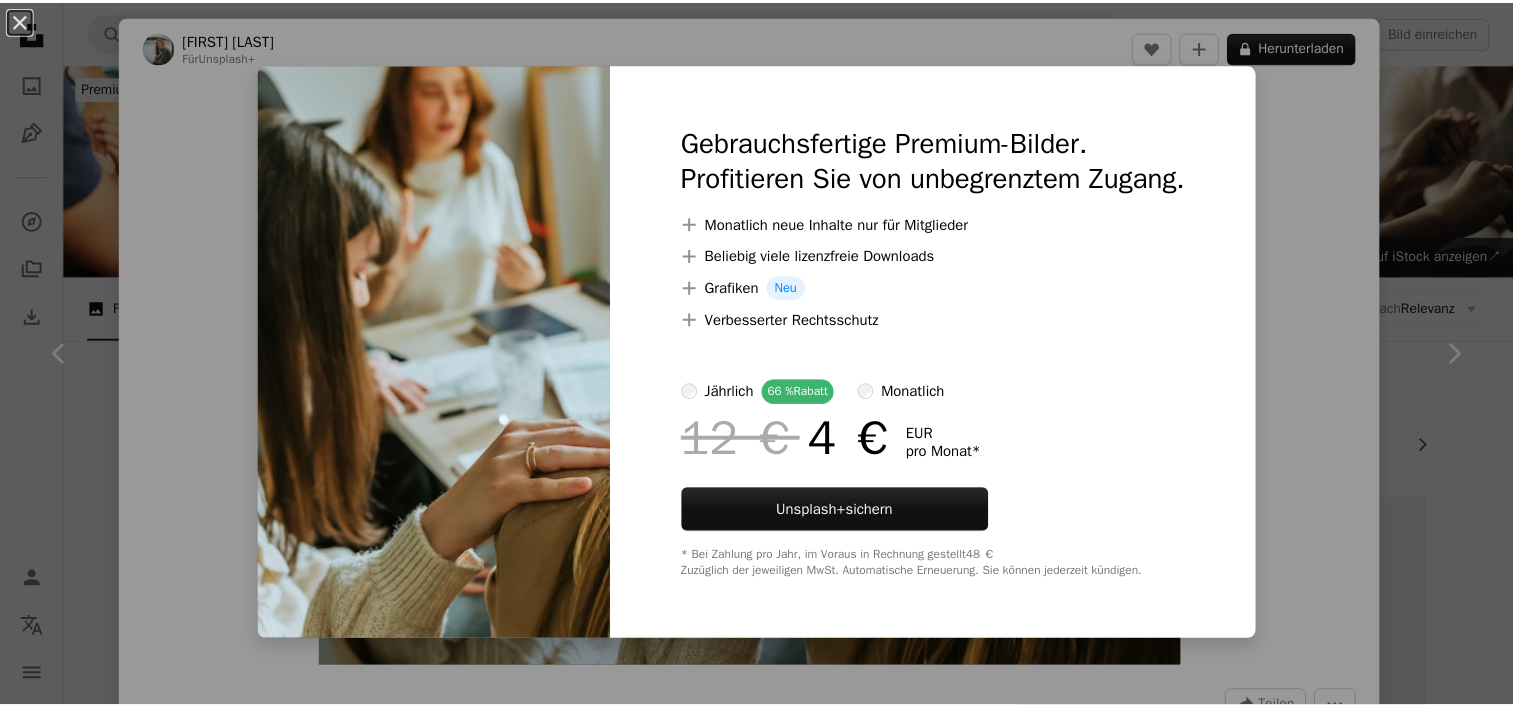scroll, scrollTop: 15051, scrollLeft: 0, axis: vertical 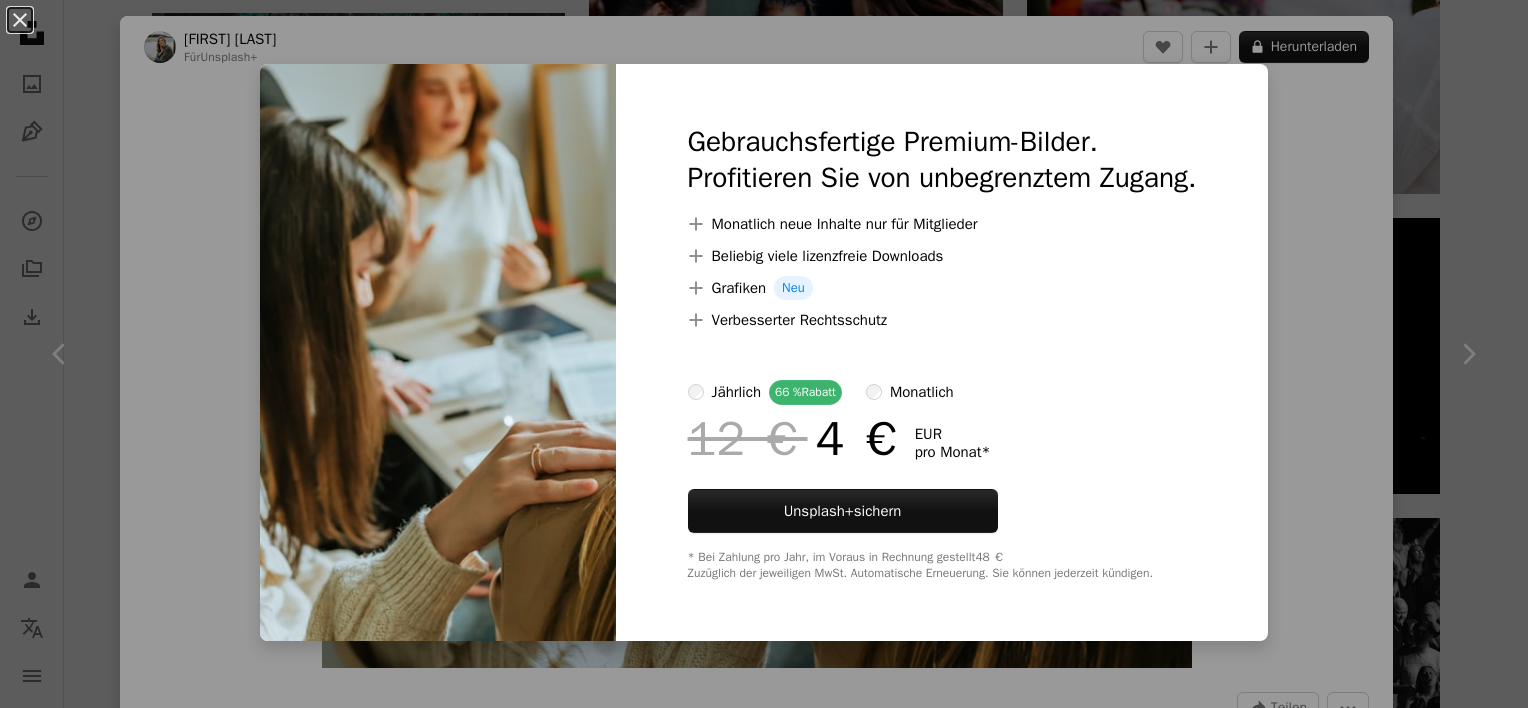 click on "An X shape Gebrauchsfertige Premium-Bilder. Profitieren Sie von unbegrenztem Zugang. A plus sign Monatlich neue Inhalte nur für Mitglieder A plus sign Beliebig viele lizenzfreie Downloads A plus sign Grafiken  Neu A plus sign Verbesserter Rechtsschutz jährlich 66 %  Rabatt monatlich 12 €   4 € EUR pro Monat * Unsplash+  sichern * Bei Zahlung pro Jahr, im Voraus in Rechnung gestellt  48 € Zuzüglich der jeweiligen MwSt. Automatische Erneuerung. Sie können jederzeit kündigen." at bounding box center [764, 354] 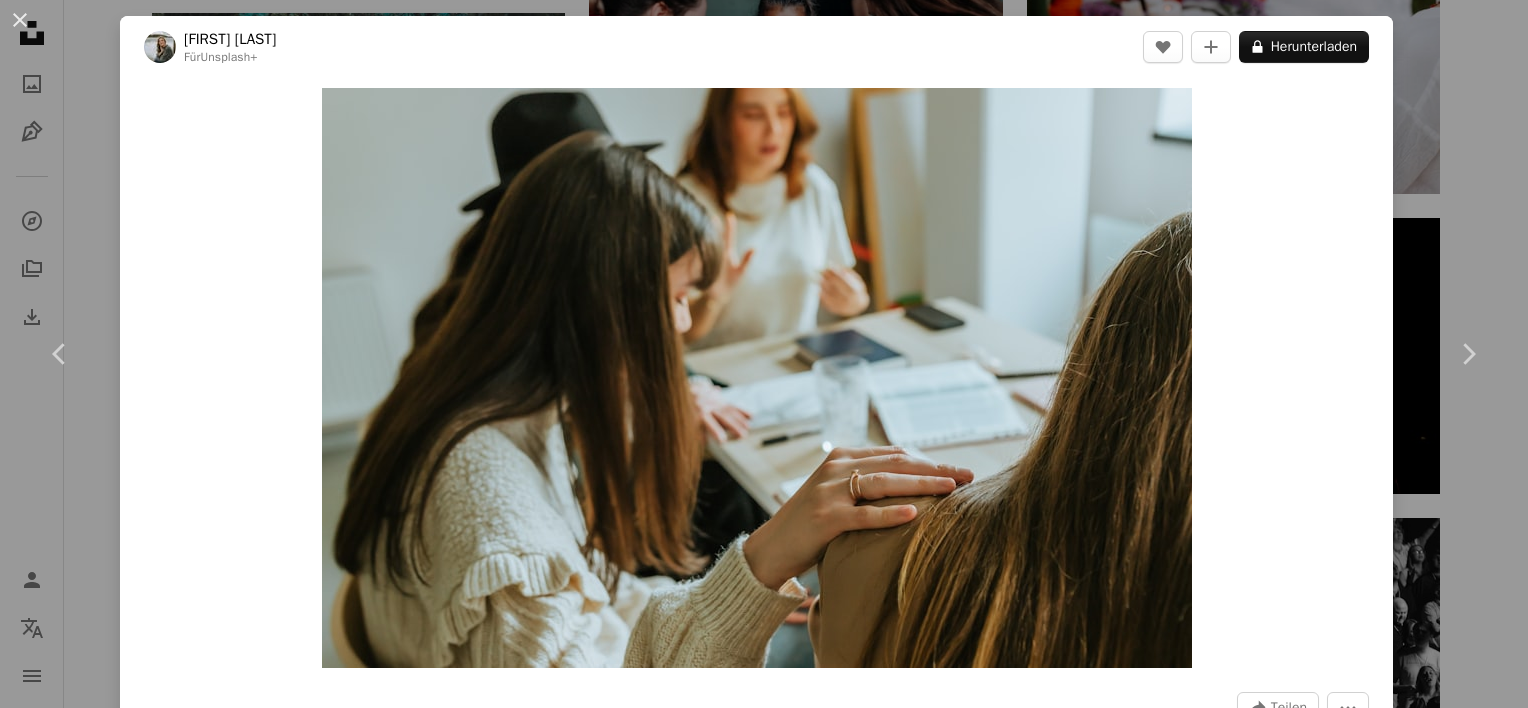 click on "**********" at bounding box center [764, -4285] 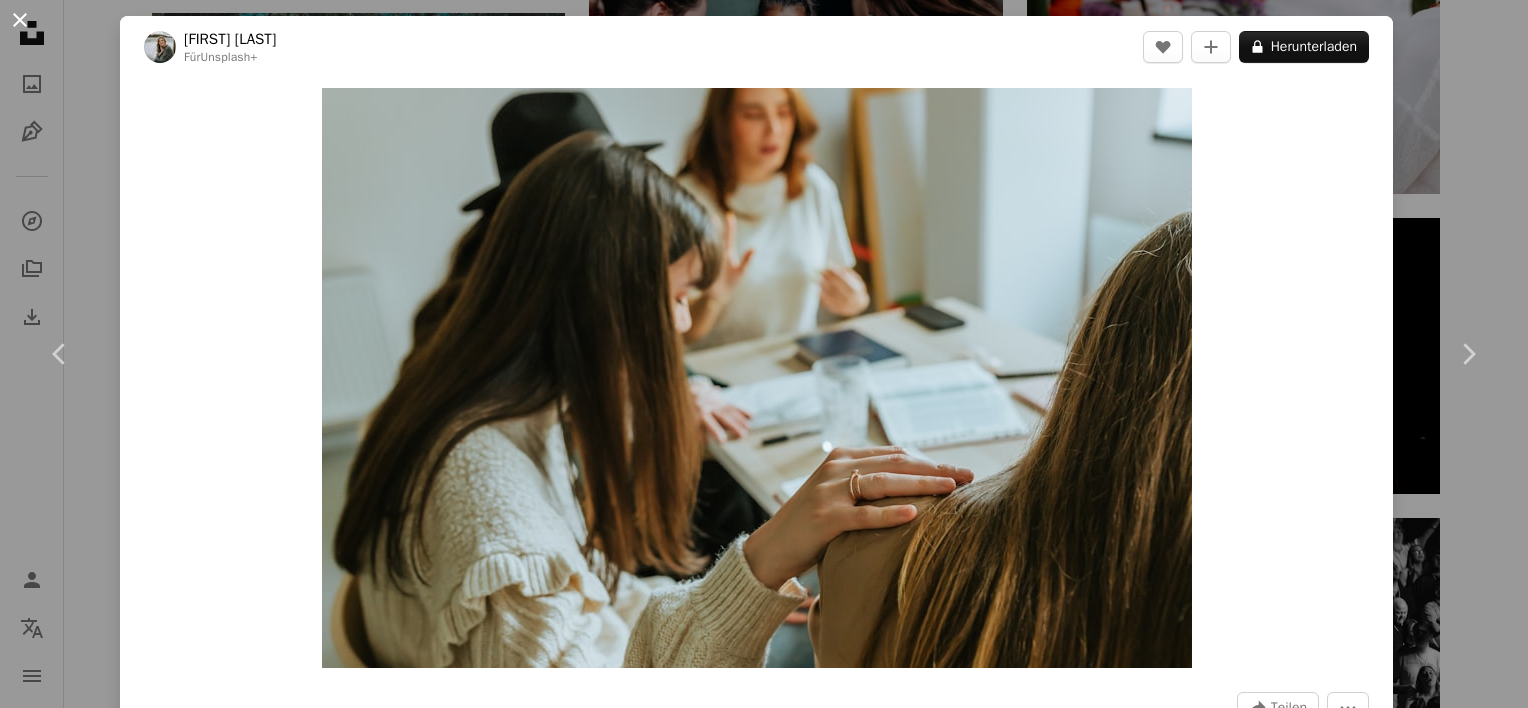 click on "An X shape" at bounding box center (20, 20) 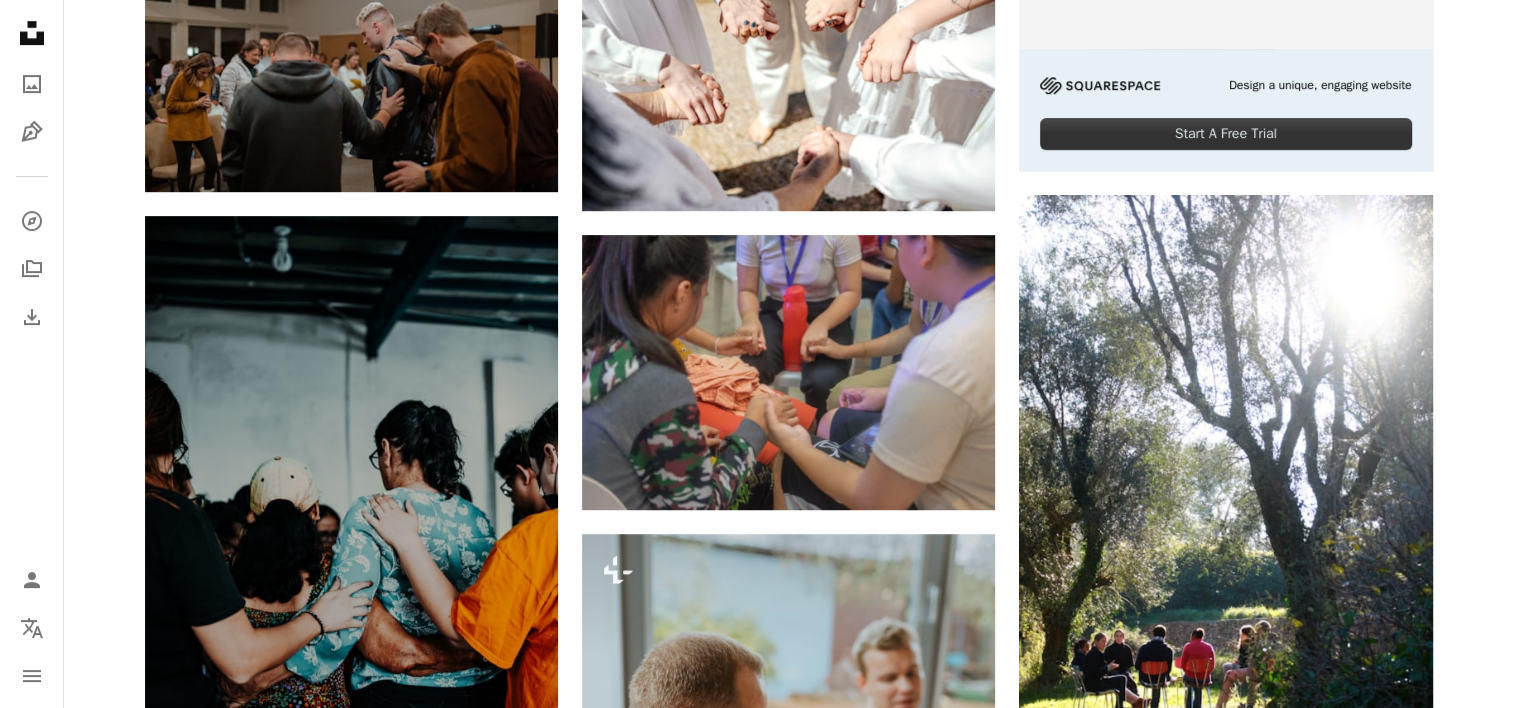 scroll, scrollTop: 848, scrollLeft: 0, axis: vertical 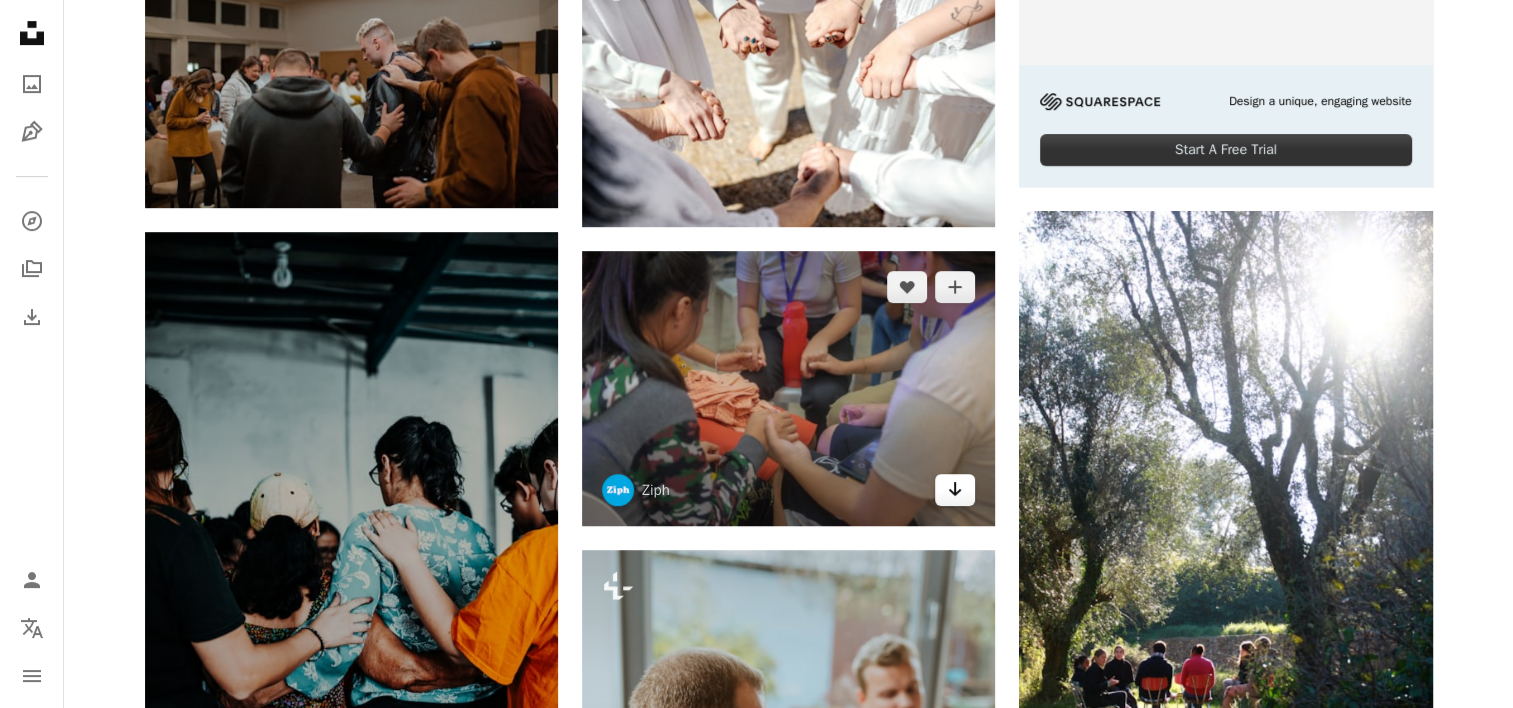 click on "Arrow pointing down" 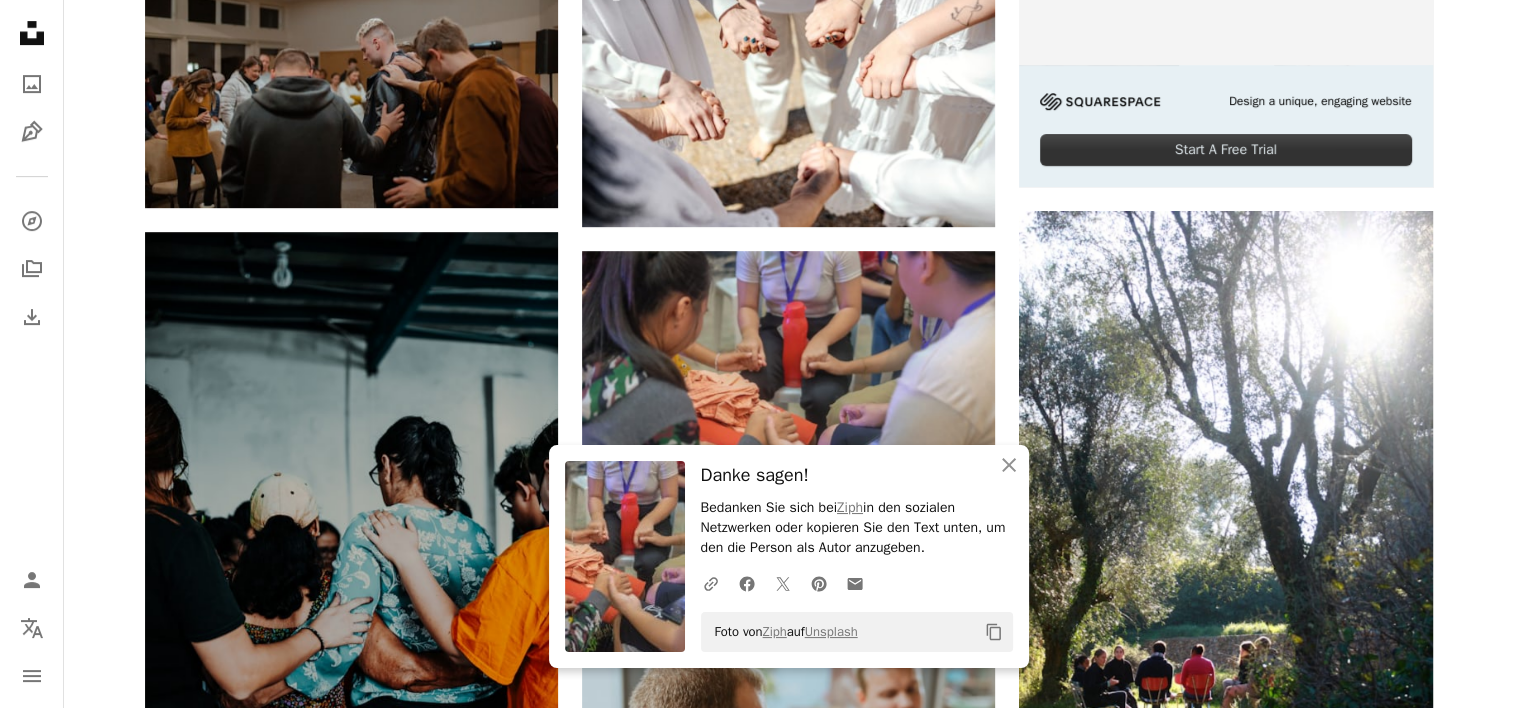 click on "Plus sign for Unsplash+ A heart A plus sign Getty Images Für  Unsplash+ A lock Herunterladen A heart A plus sign adrianna geo Für Anfragen verfügbar A checkmark inside of a circle Arrow pointing down A heart A plus sign Elianna Gill Für Anfragen verfügbar A checkmark inside of a circle Arrow pointing down A heart A plus sign Elianna Gill Für Anfragen verfügbar A checkmark inside of a circle Arrow pointing down Plus sign for Unsplash+ A heart A plus sign Getty Images Für  Unsplash+ A lock Herunterladen Plus sign for Unsplash+ A heart A plus sign Curated Lifestyle Für  Unsplash+ A lock Herunterladen A heart A plus sign Elianna Gill Für Anfragen verfügbar A checkmark inside of a circle Arrow pointing down Plus sign for Unsplash+ A heart A plus sign Daiga Ellaby Für  Unsplash+ A lock Herunterladen A heart A plus sign Green Liu Für Anfragen verfügbar A checkmark inside of a circle Arrow pointing down A heart A plus sign Ismael Paramo Für Anfragen verfügbar A checkmark inside of a circle Learn More" at bounding box center (789, 12542) 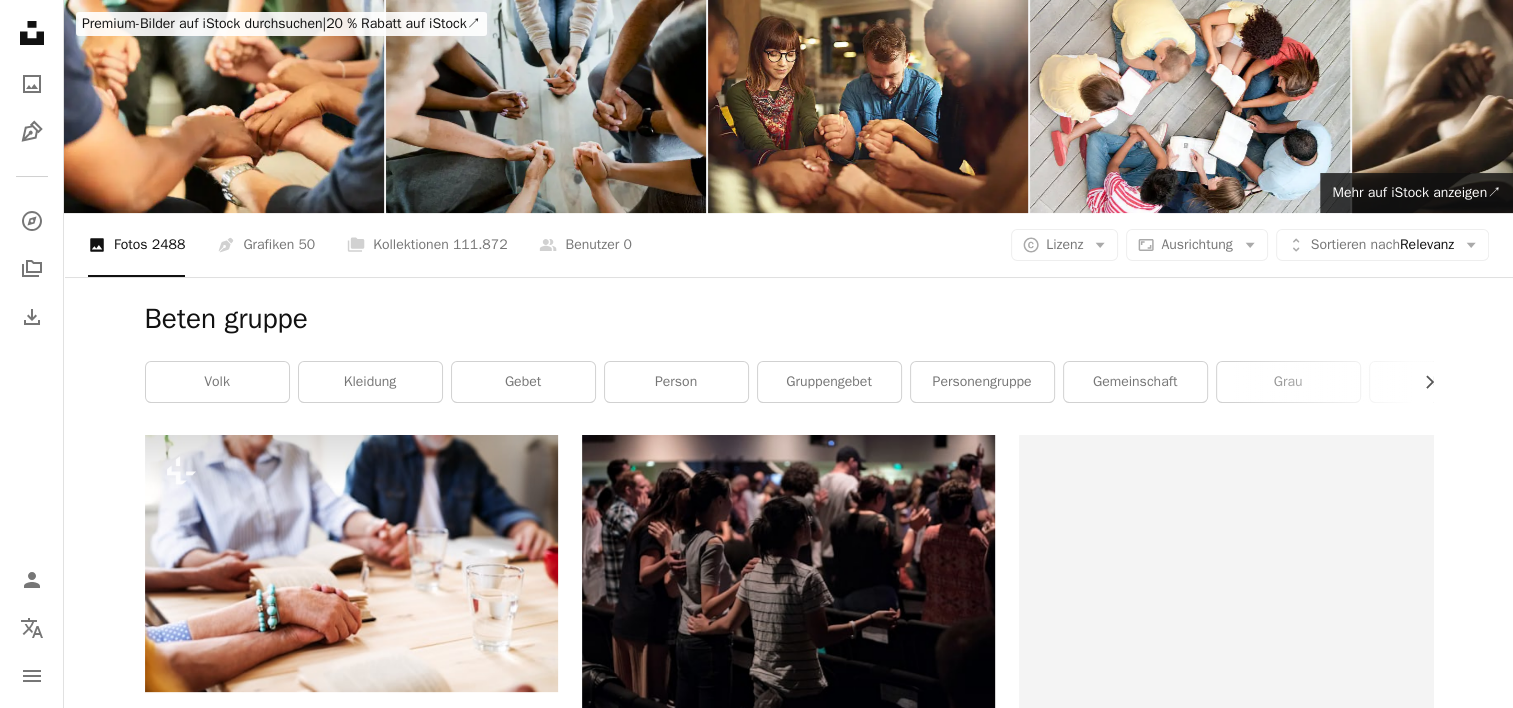 scroll, scrollTop: 0, scrollLeft: 0, axis: both 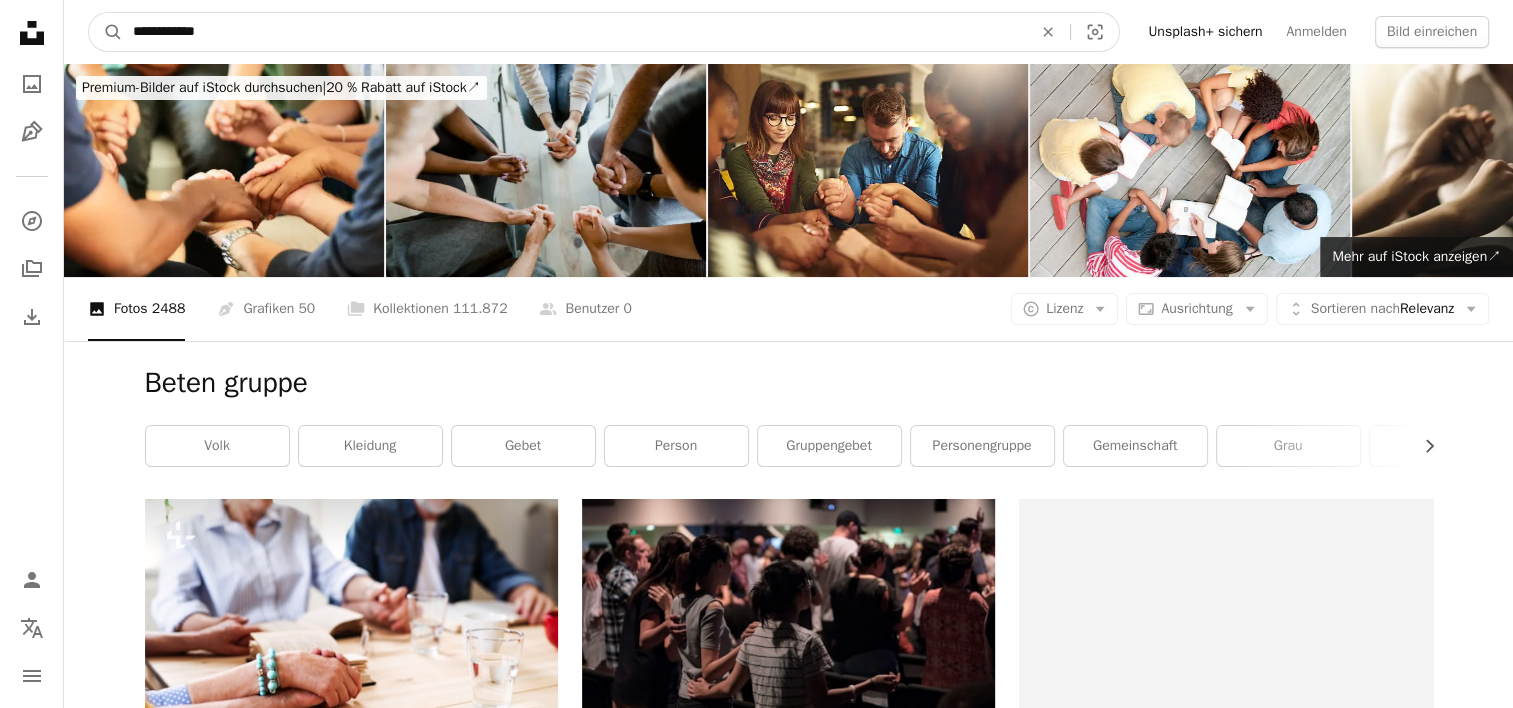 click on "**********" at bounding box center (574, 32) 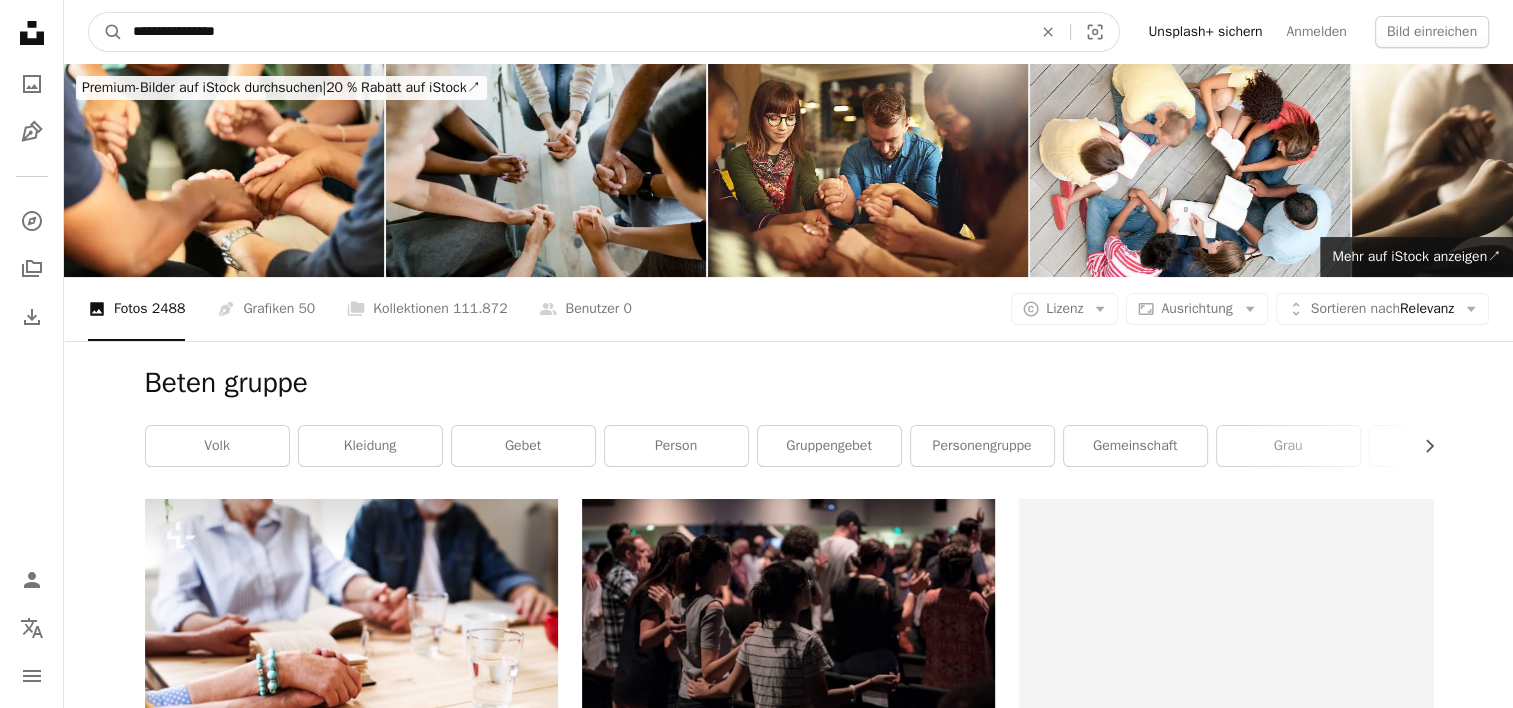 type on "**********" 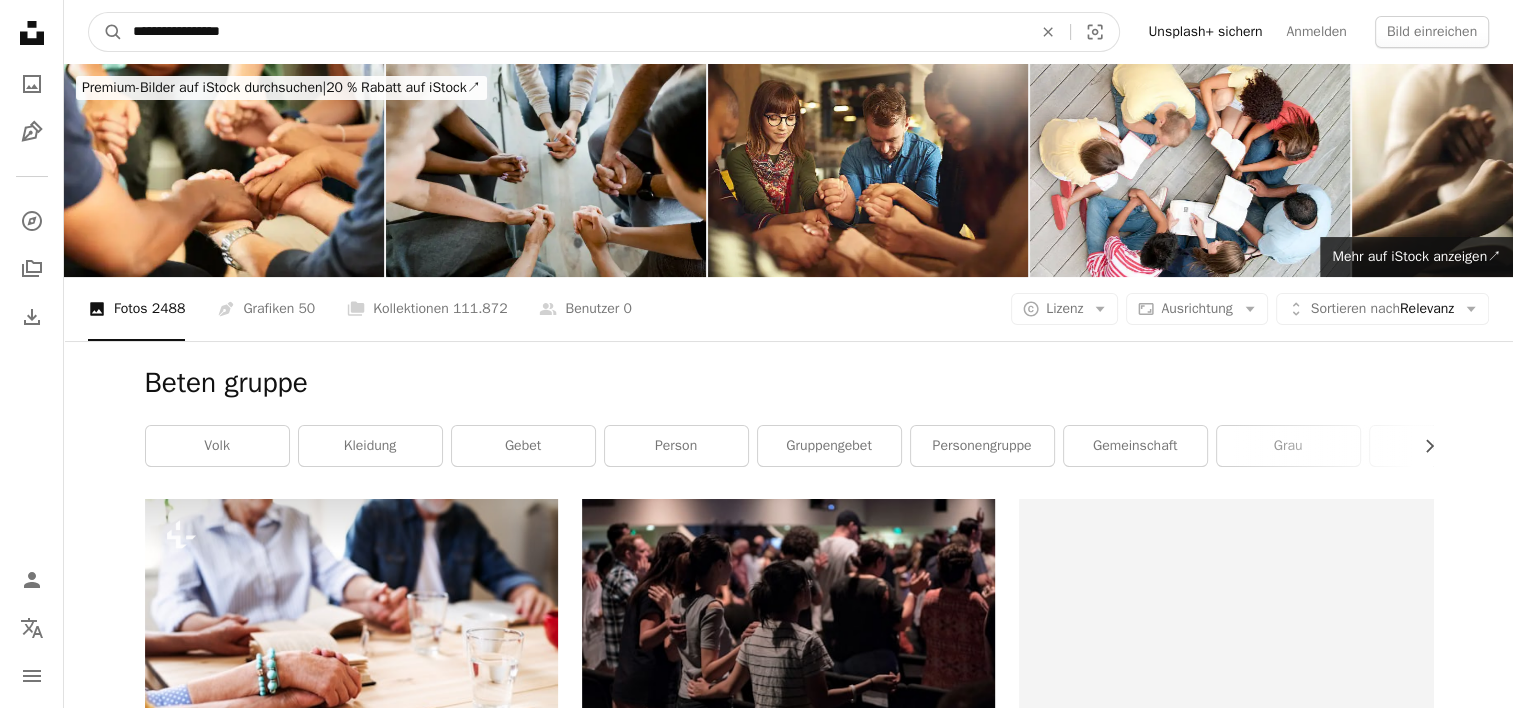 click on "A magnifying glass" at bounding box center [106, 32] 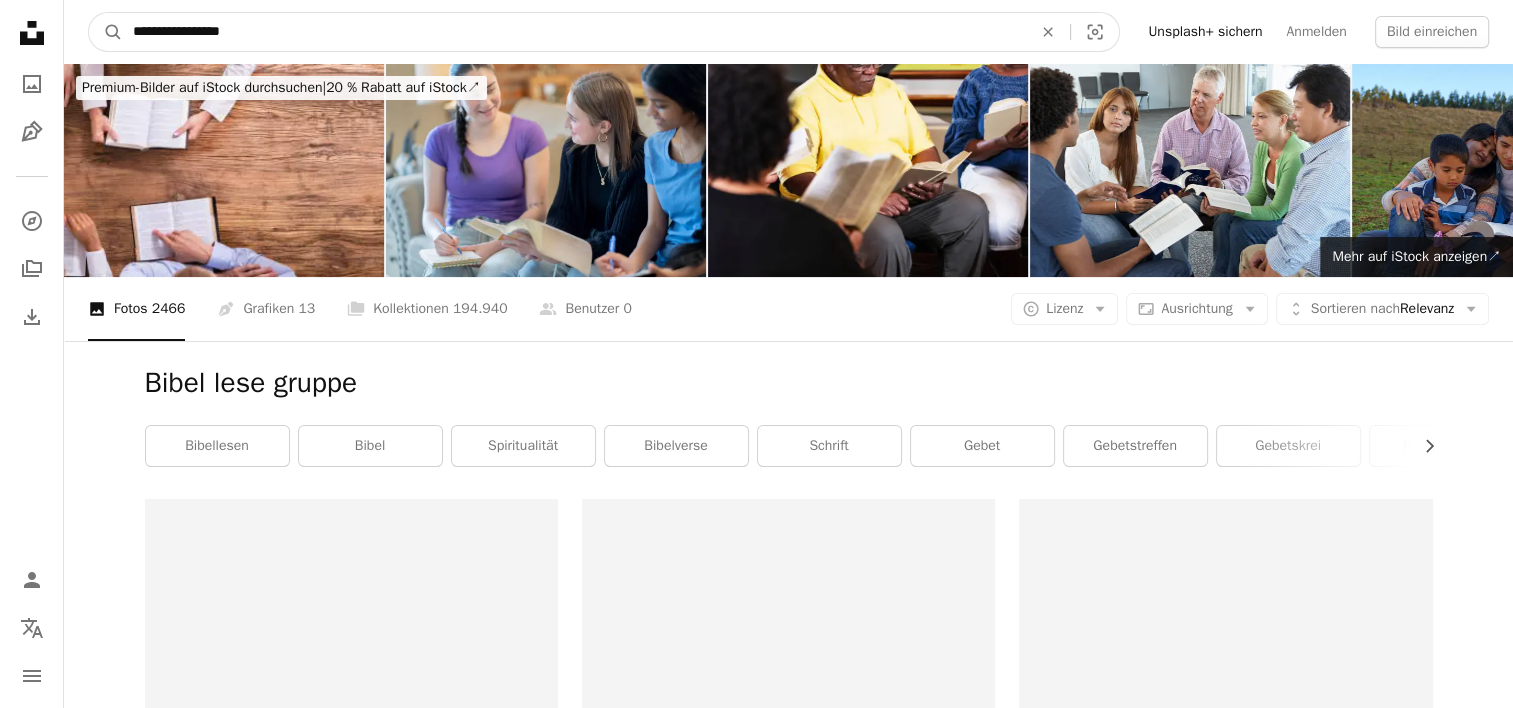 click on "**********" at bounding box center (574, 32) 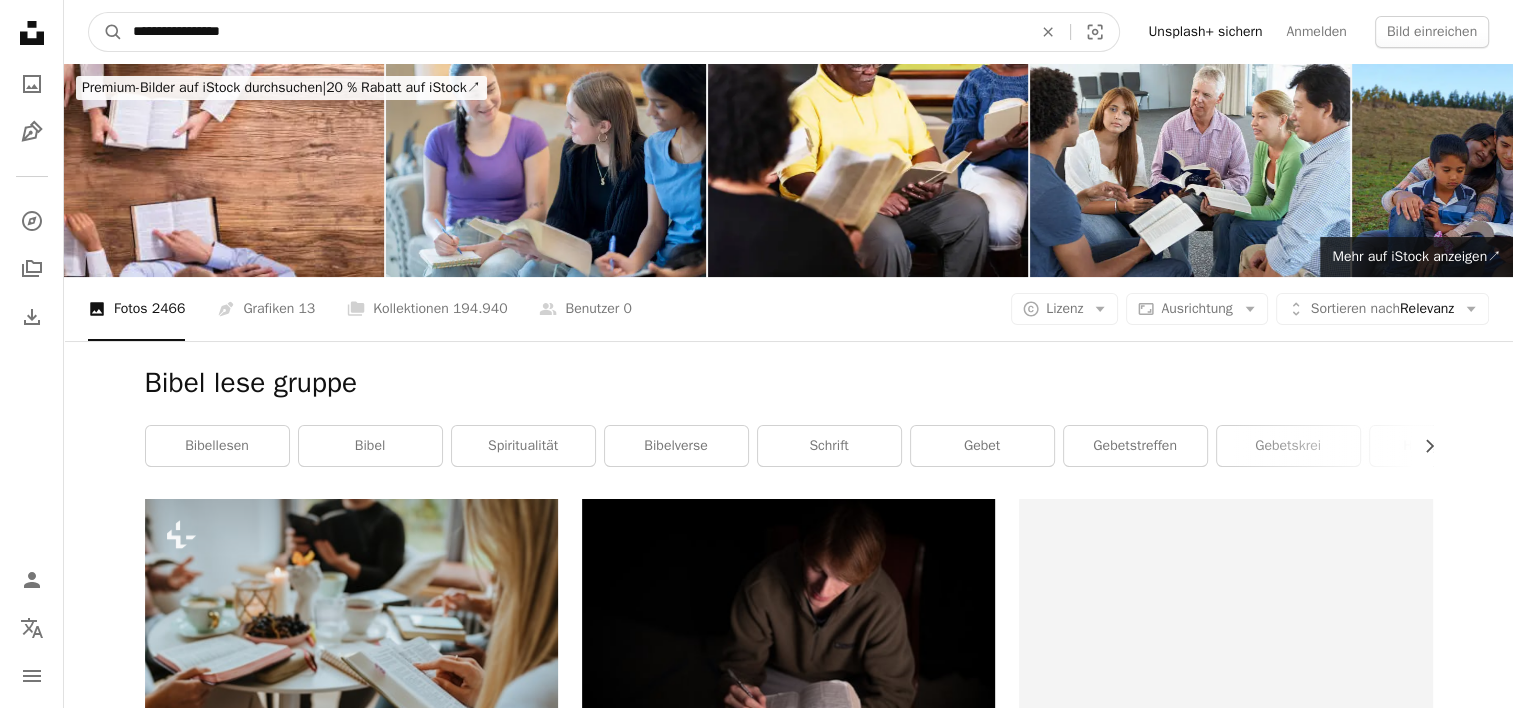 click on "**********" at bounding box center [574, 32] 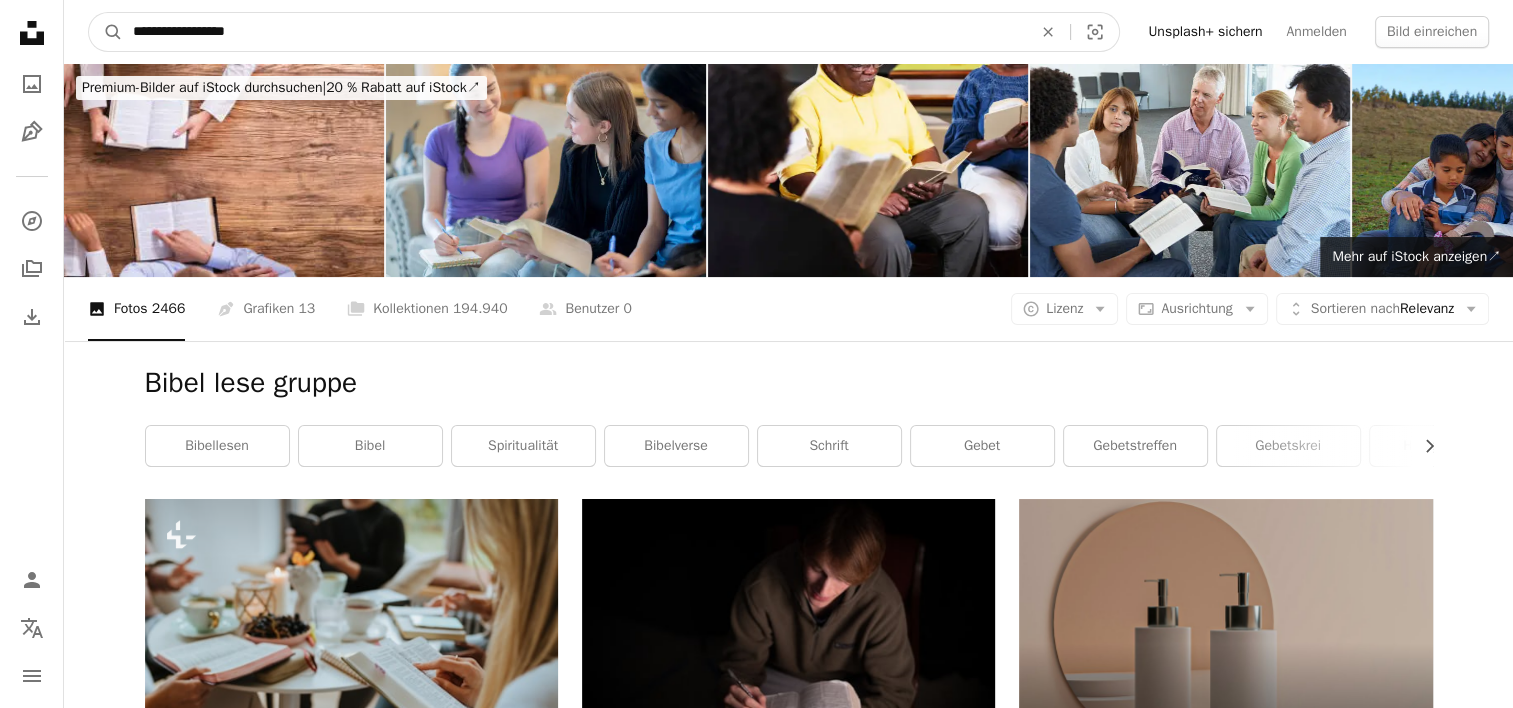 type on "**********" 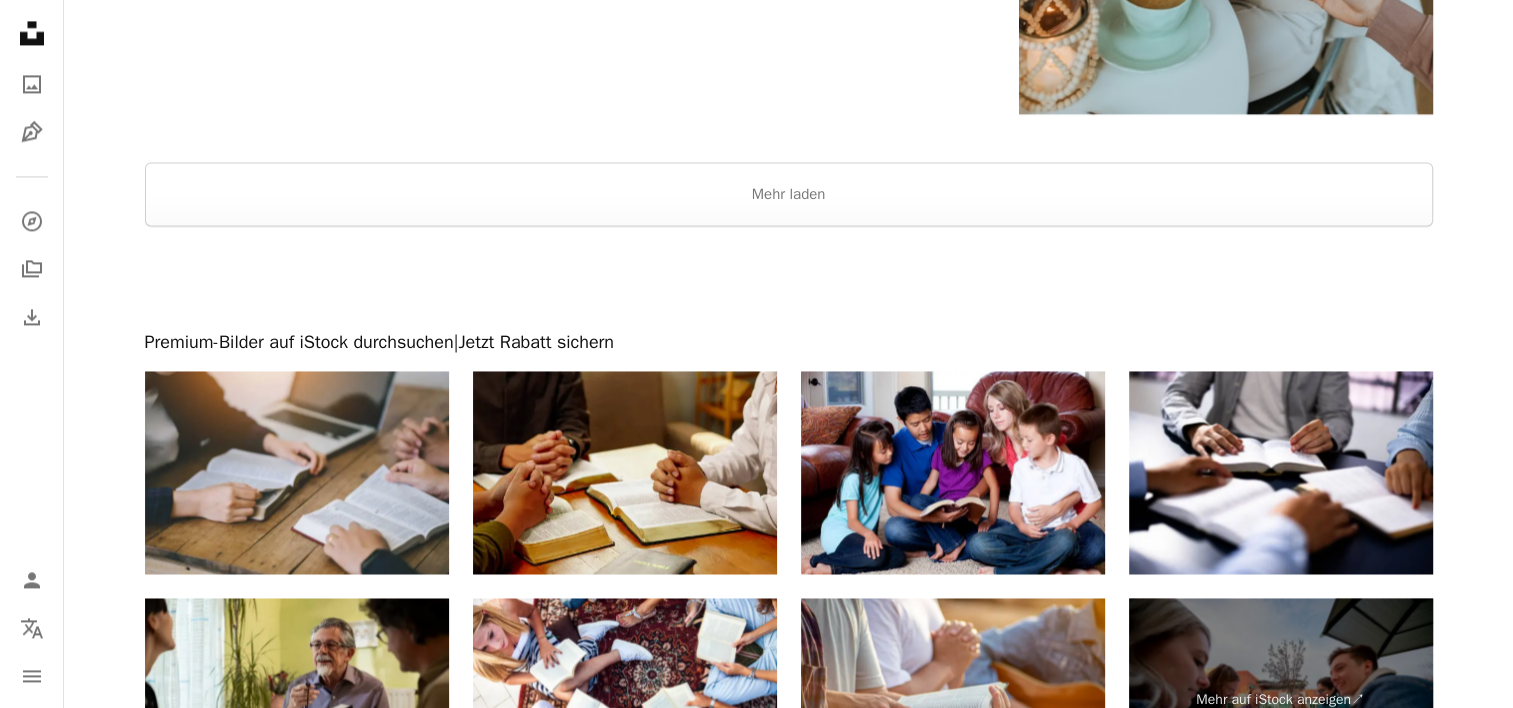 scroll, scrollTop: 3431, scrollLeft: 0, axis: vertical 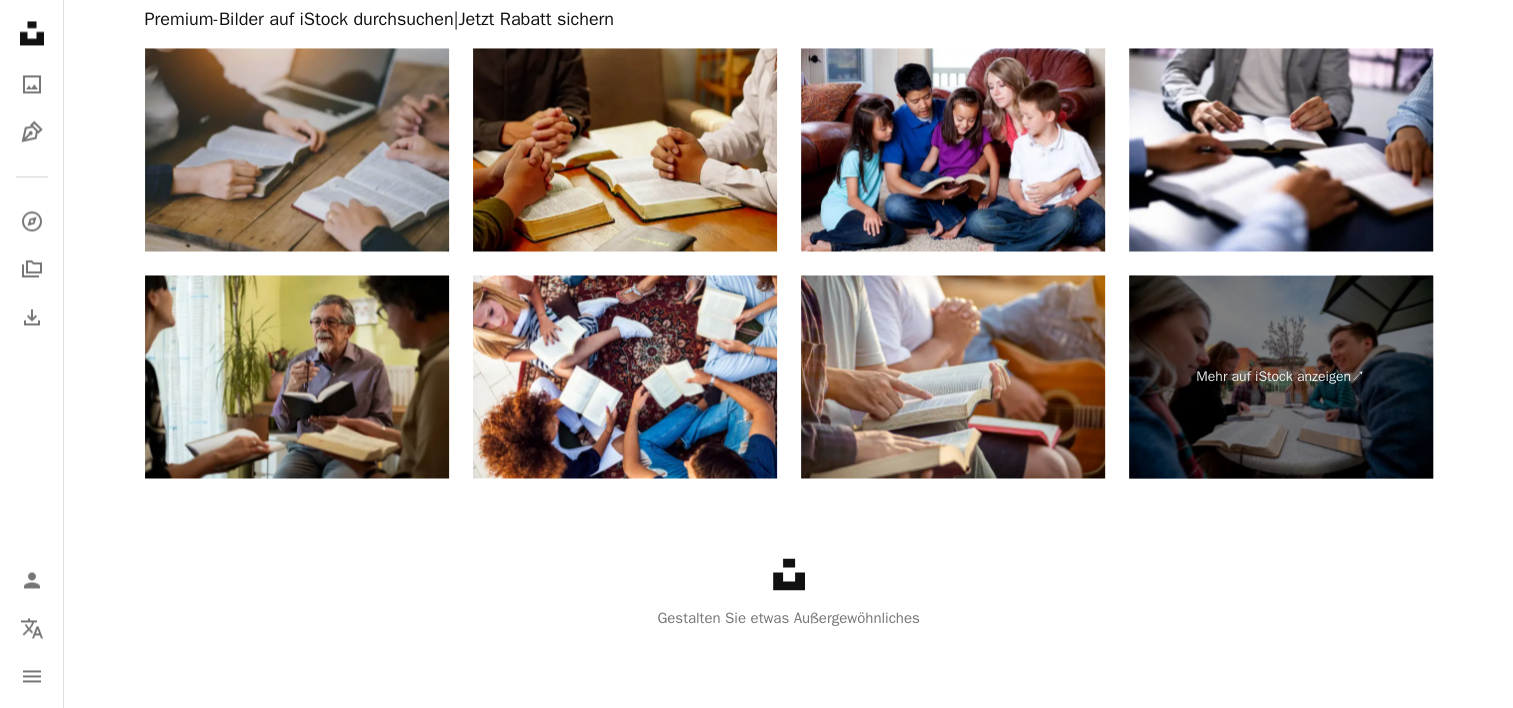click at bounding box center [297, 149] 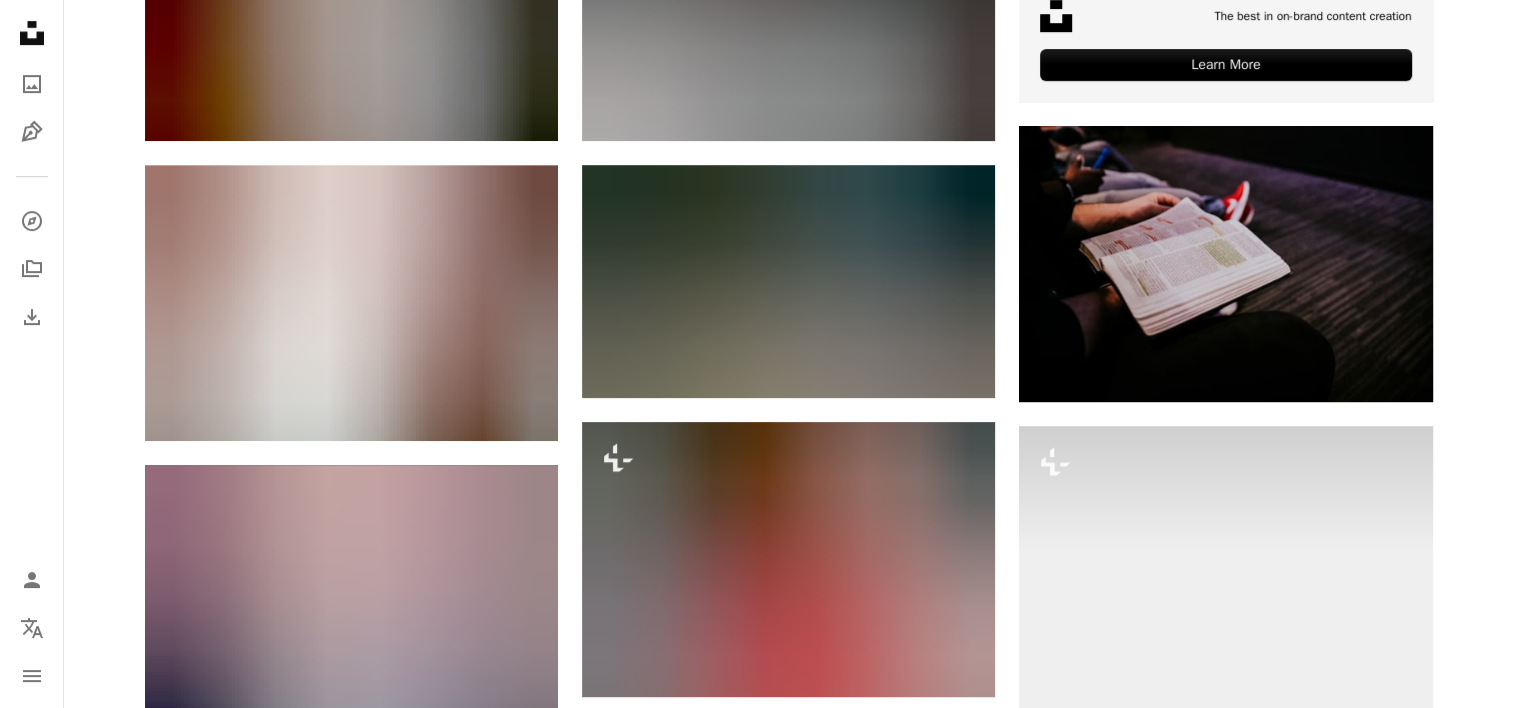 scroll, scrollTop: 0, scrollLeft: 0, axis: both 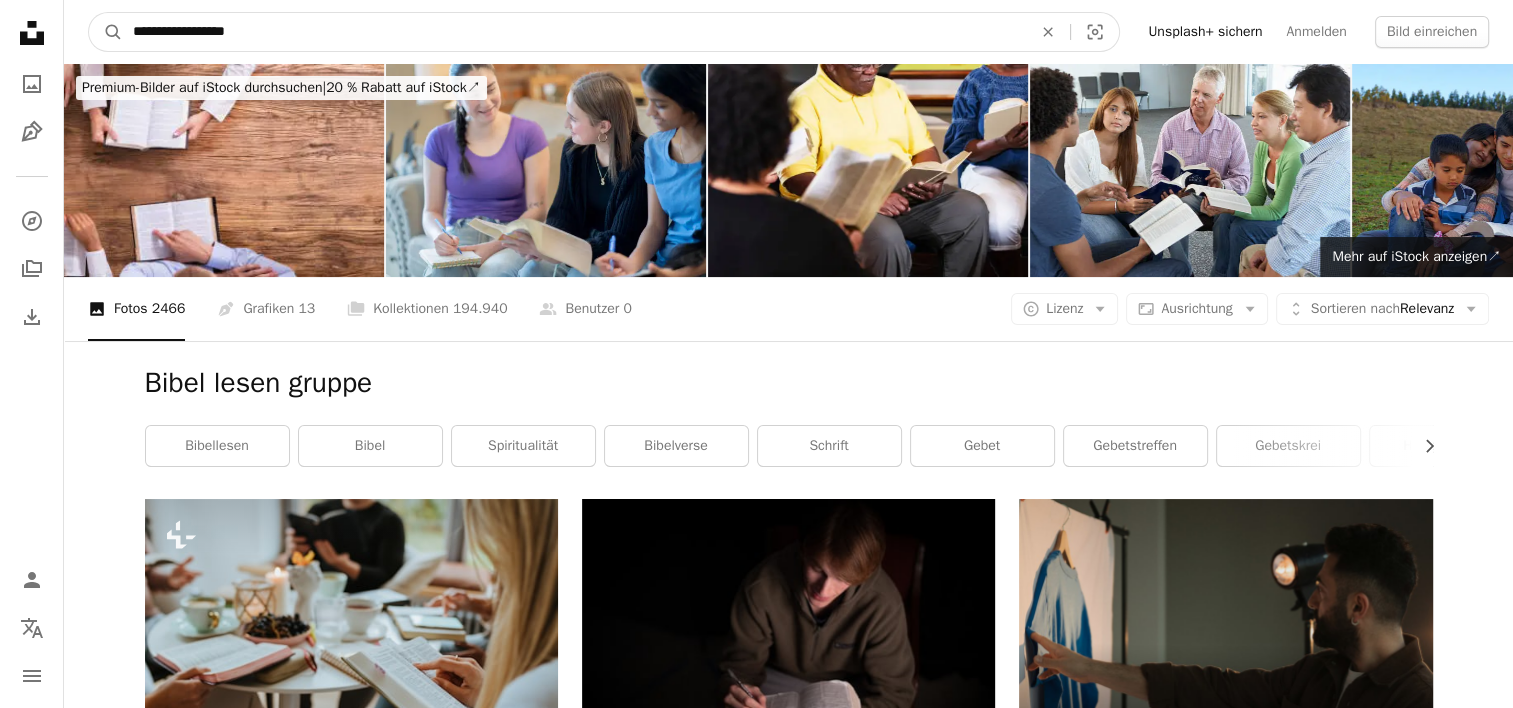 drag, startPoint x: 269, startPoint y: 14, endPoint x: 77, endPoint y: 30, distance: 192.66551 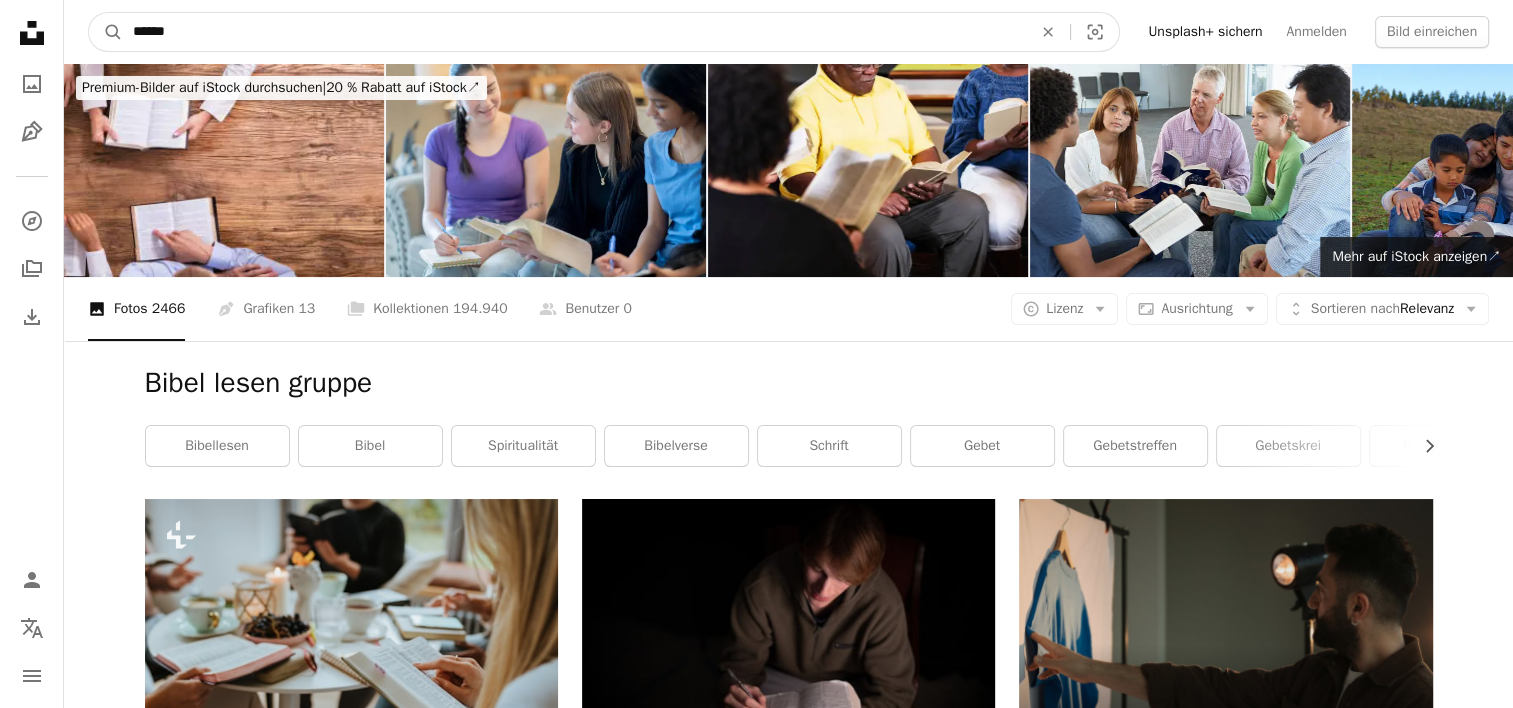 type on "*****" 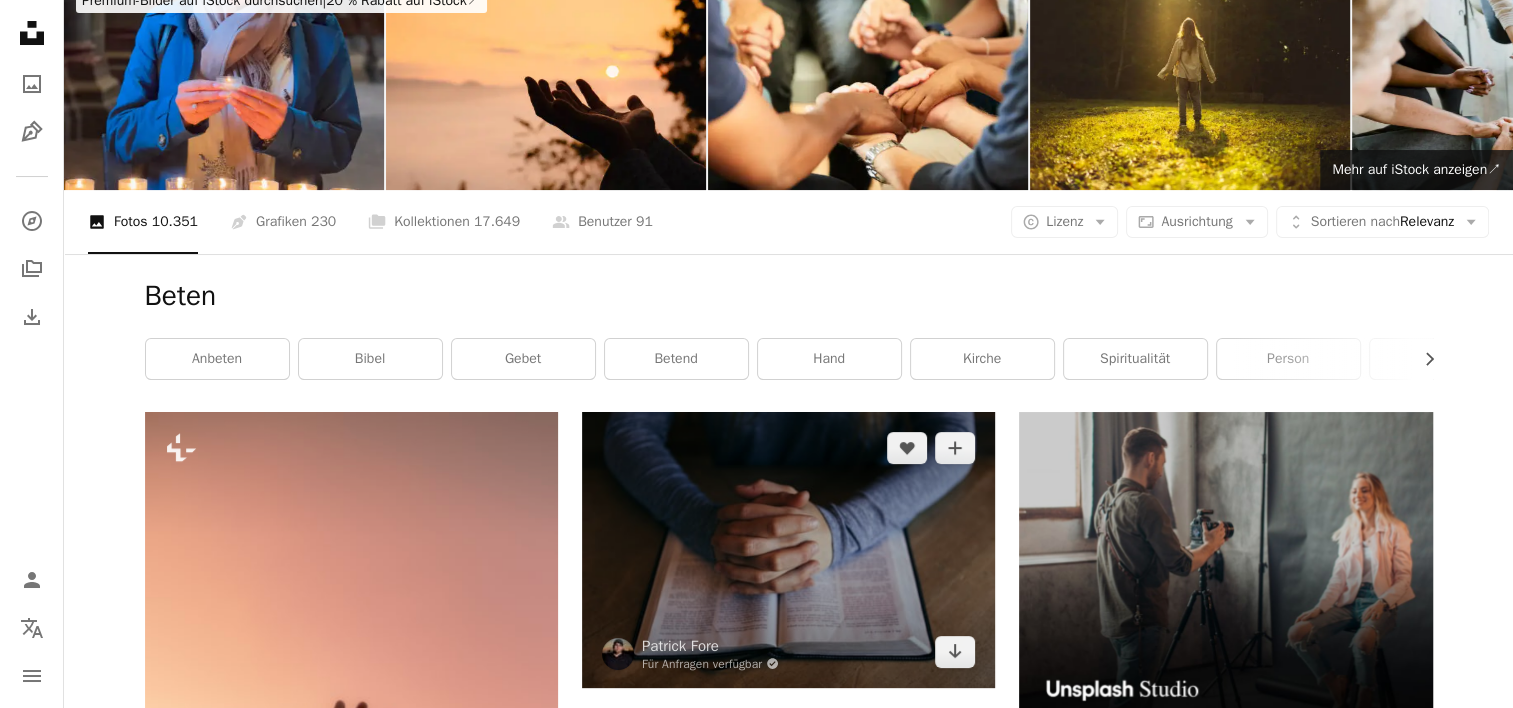 scroll, scrollTop: 0, scrollLeft: 0, axis: both 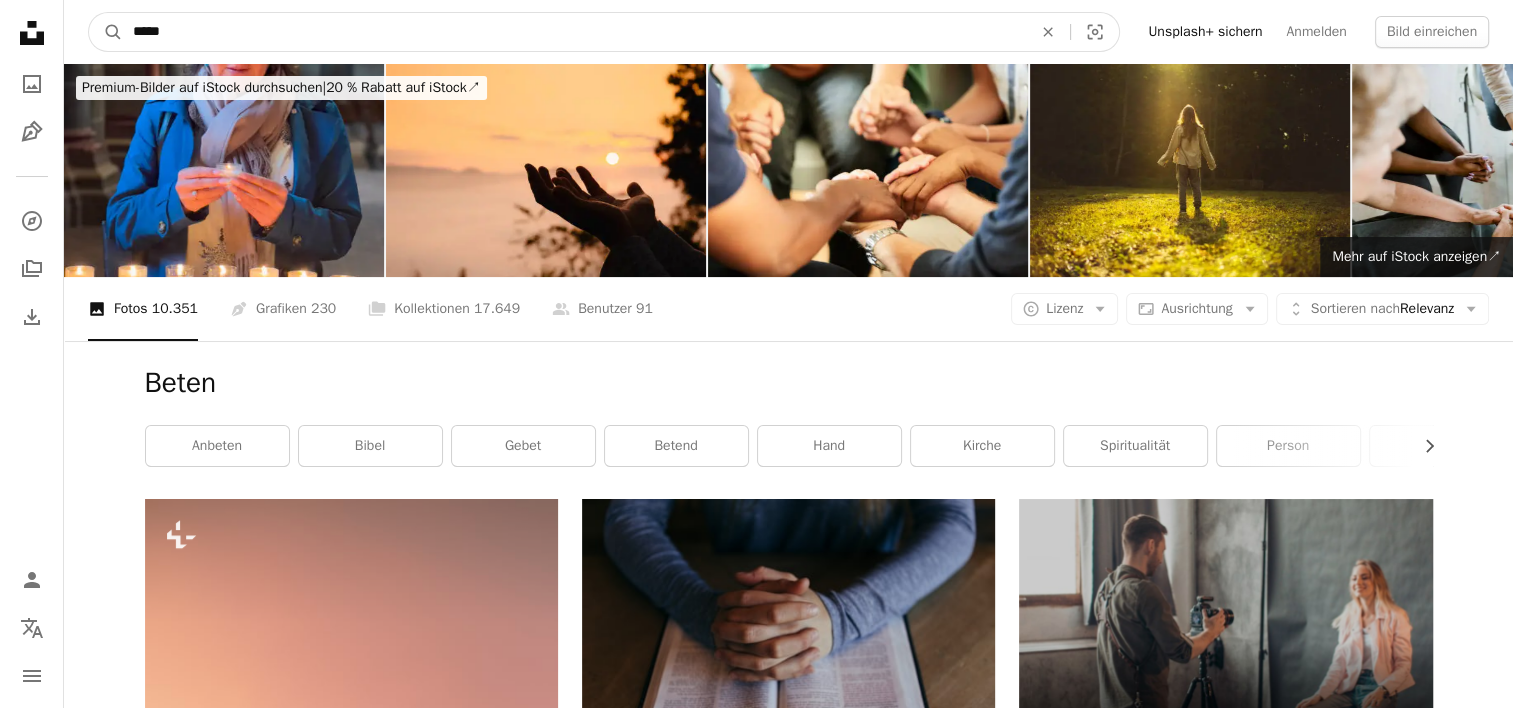 click on "*****" at bounding box center [574, 32] 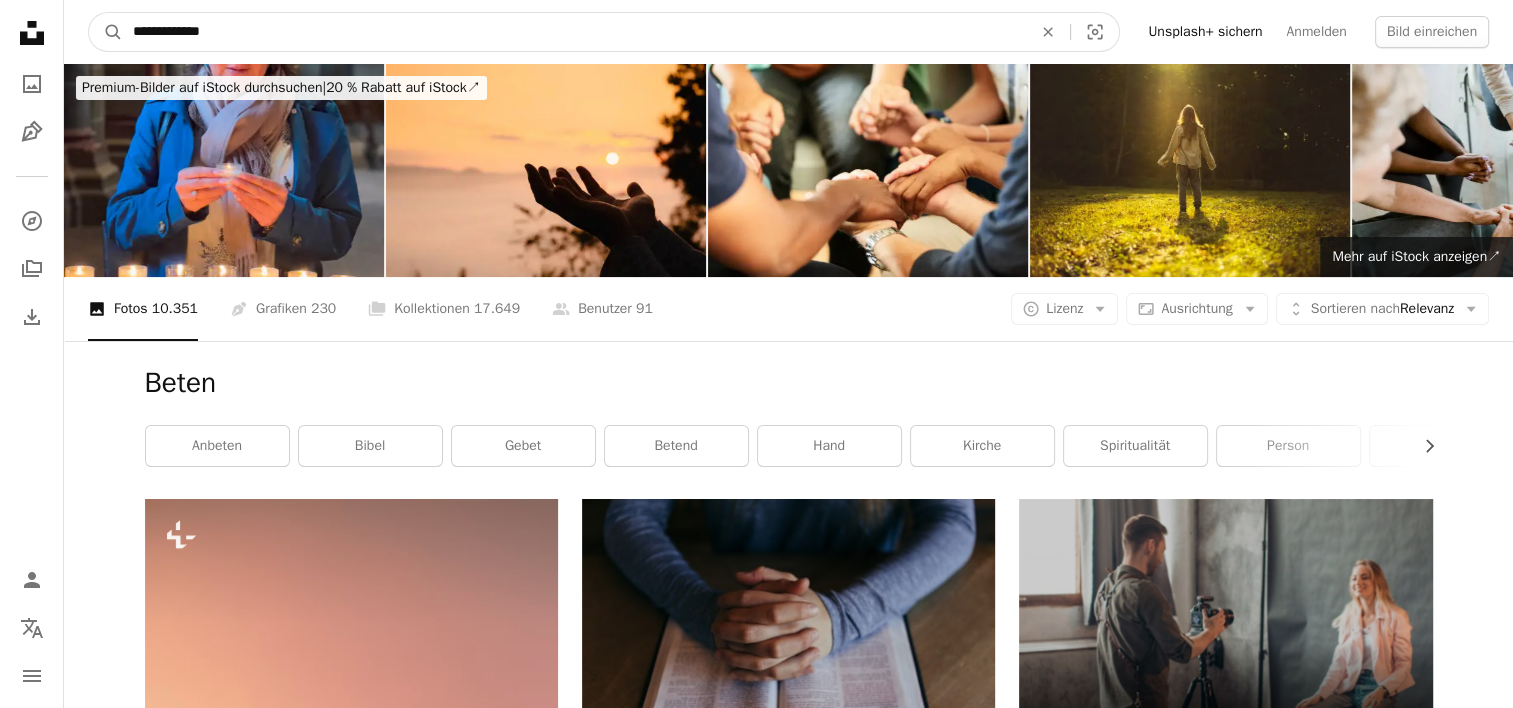 type on "**********" 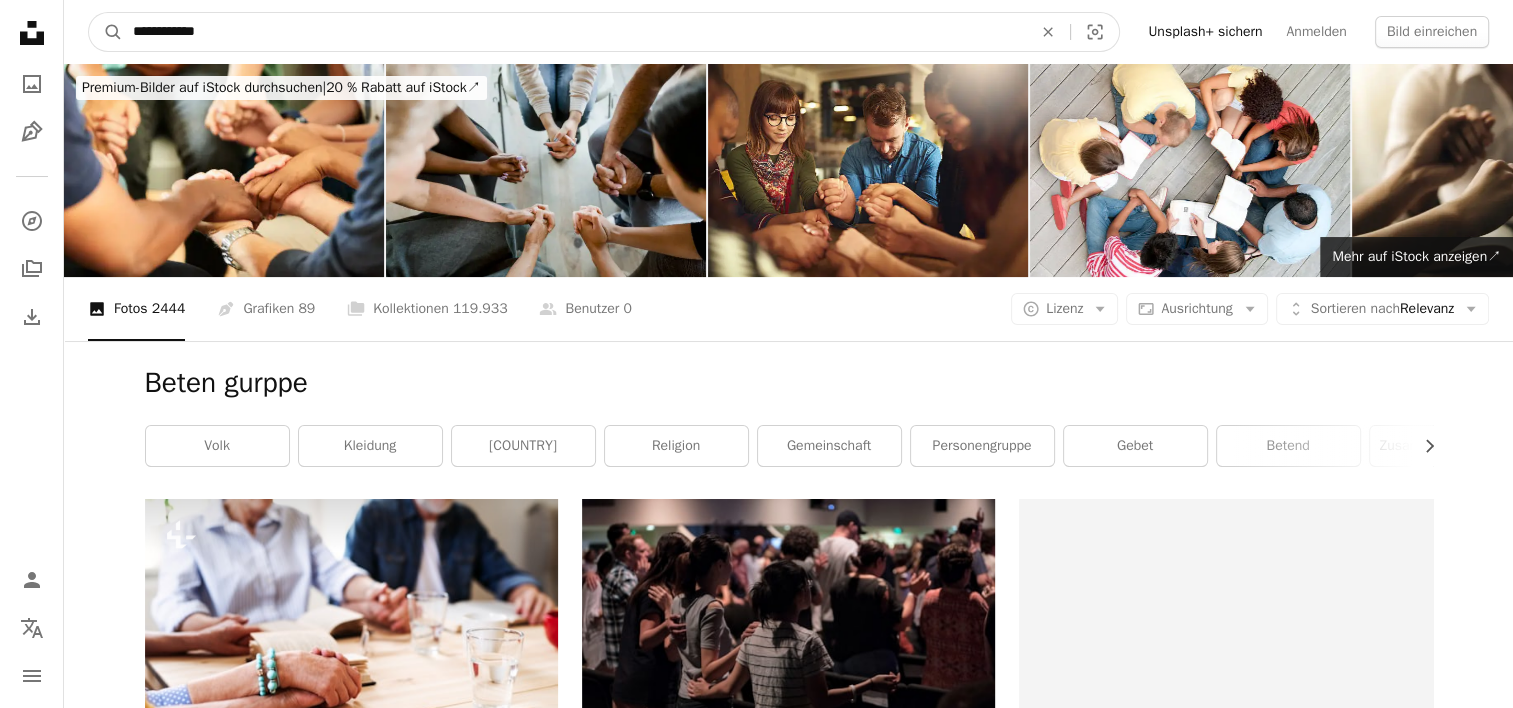 click on "**********" at bounding box center [574, 32] 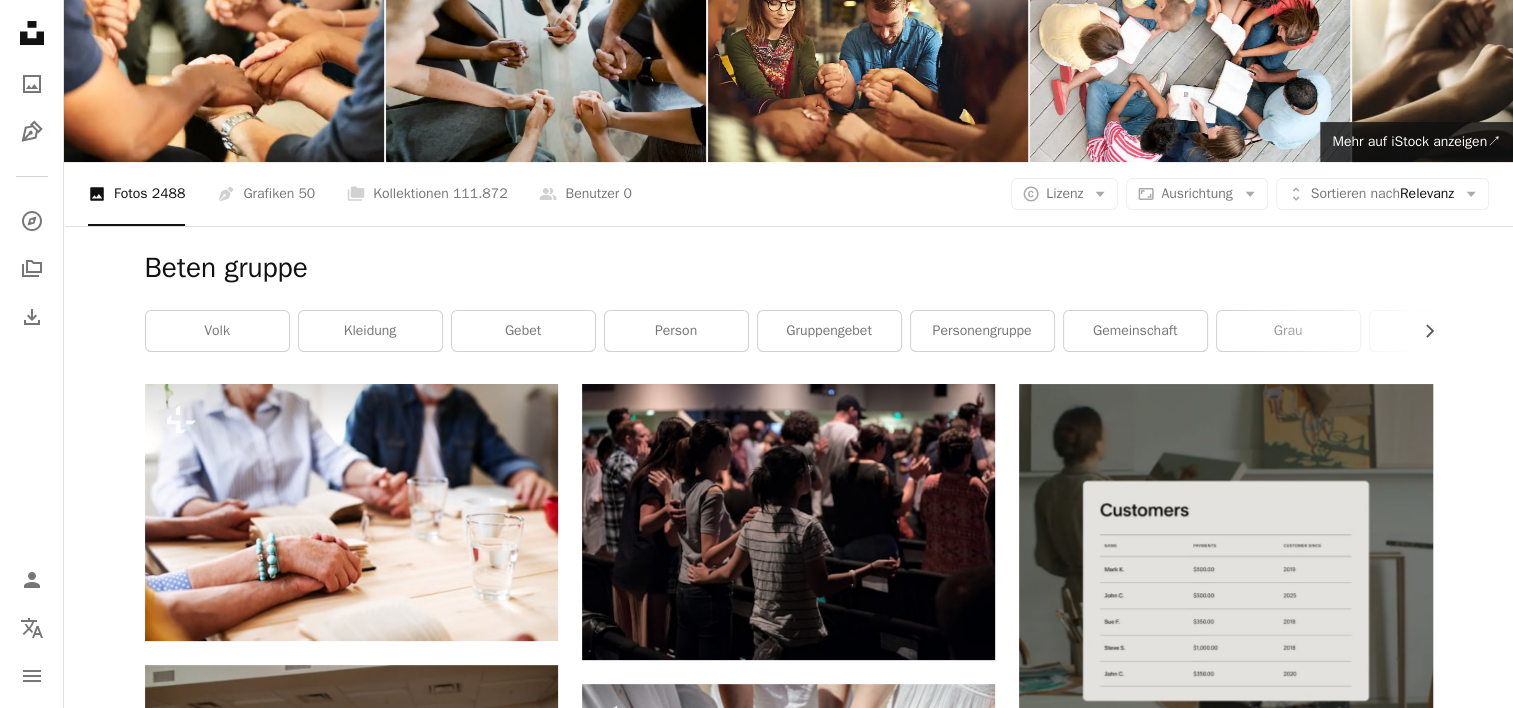scroll, scrollTop: 114, scrollLeft: 0, axis: vertical 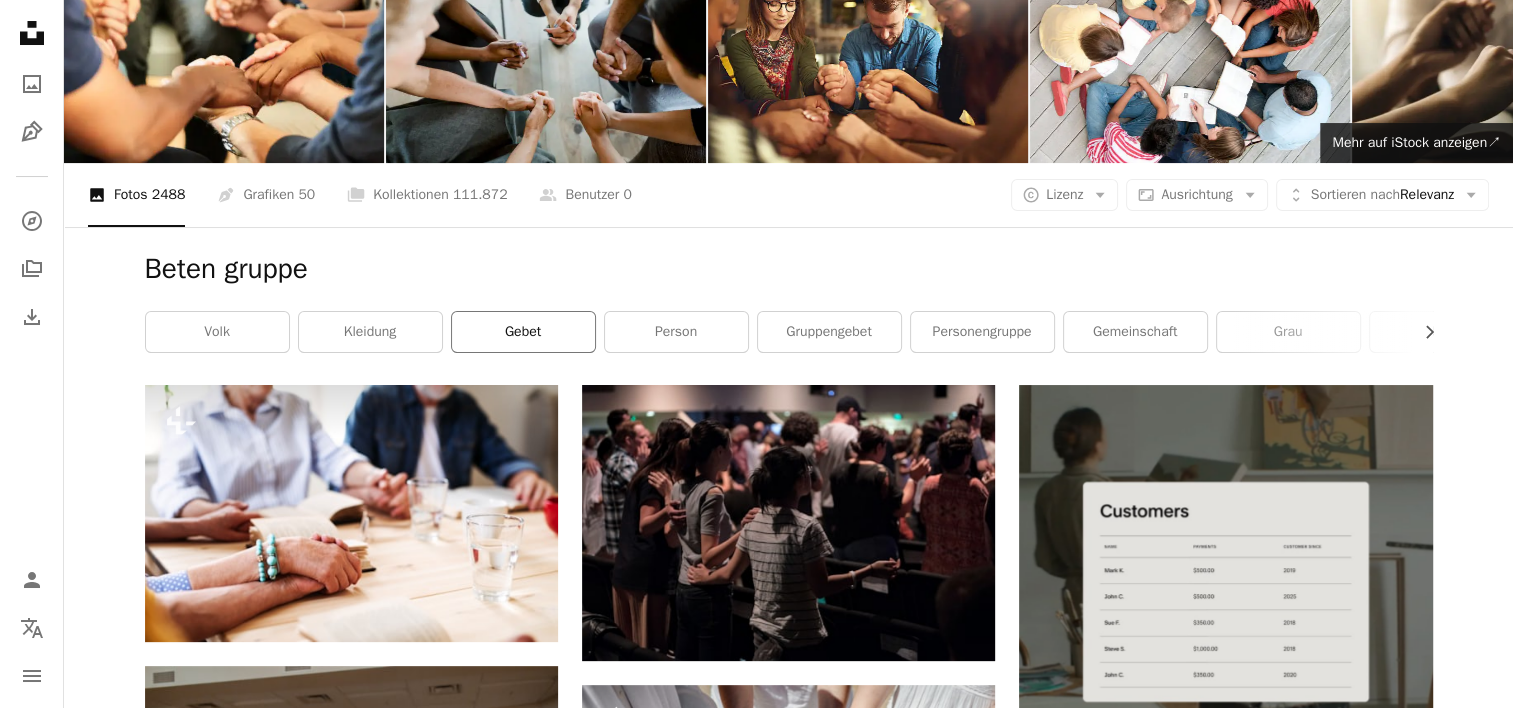 click on "Gebet" at bounding box center [523, 332] 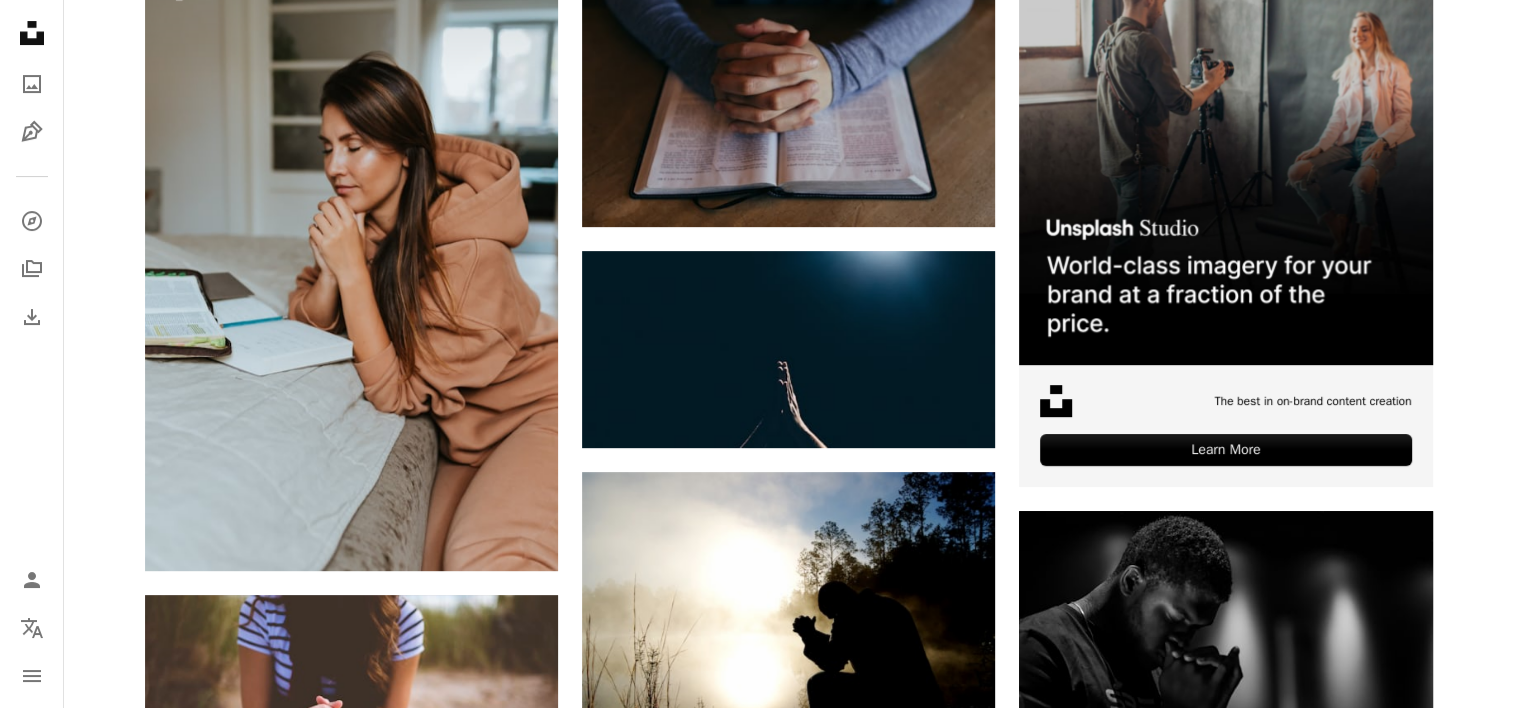 scroll, scrollTop: 0, scrollLeft: 0, axis: both 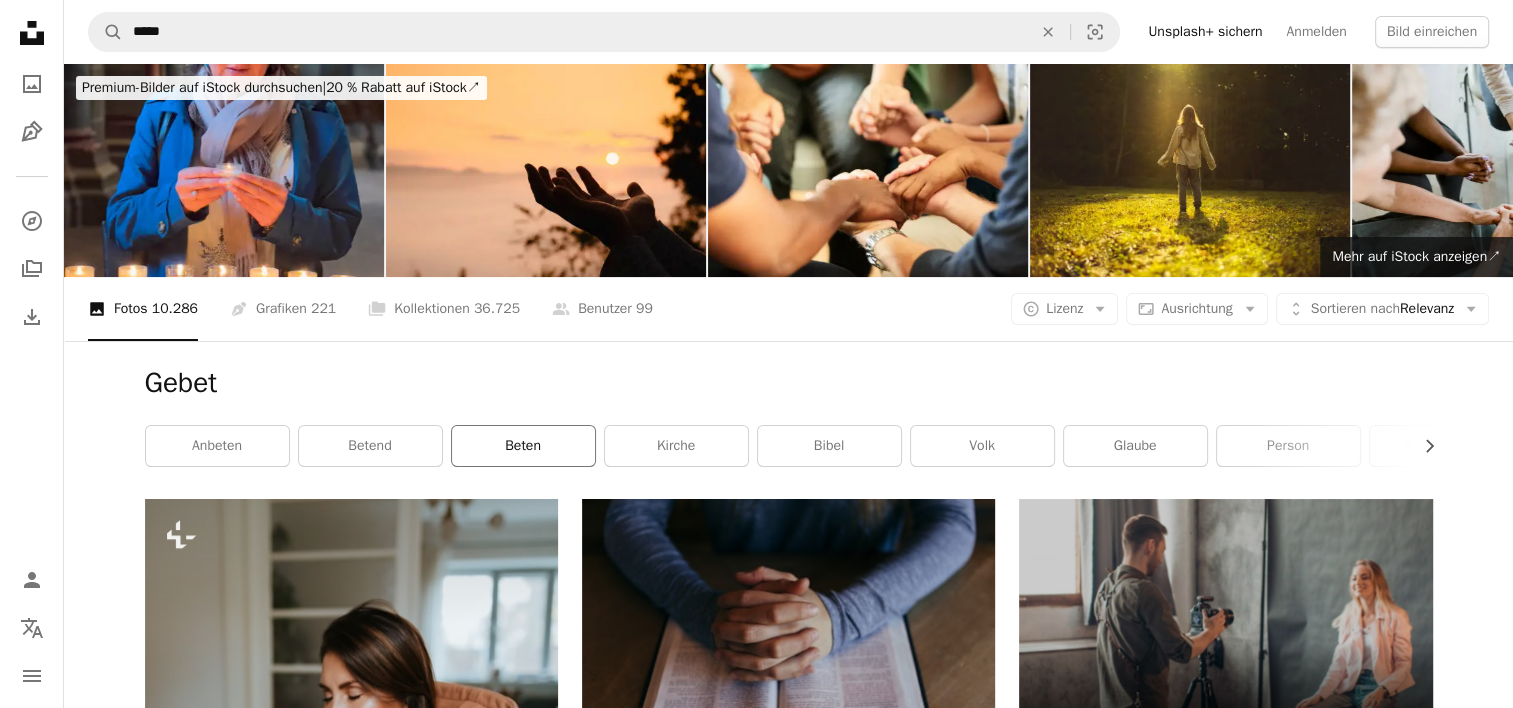 click on "beten" at bounding box center [523, 446] 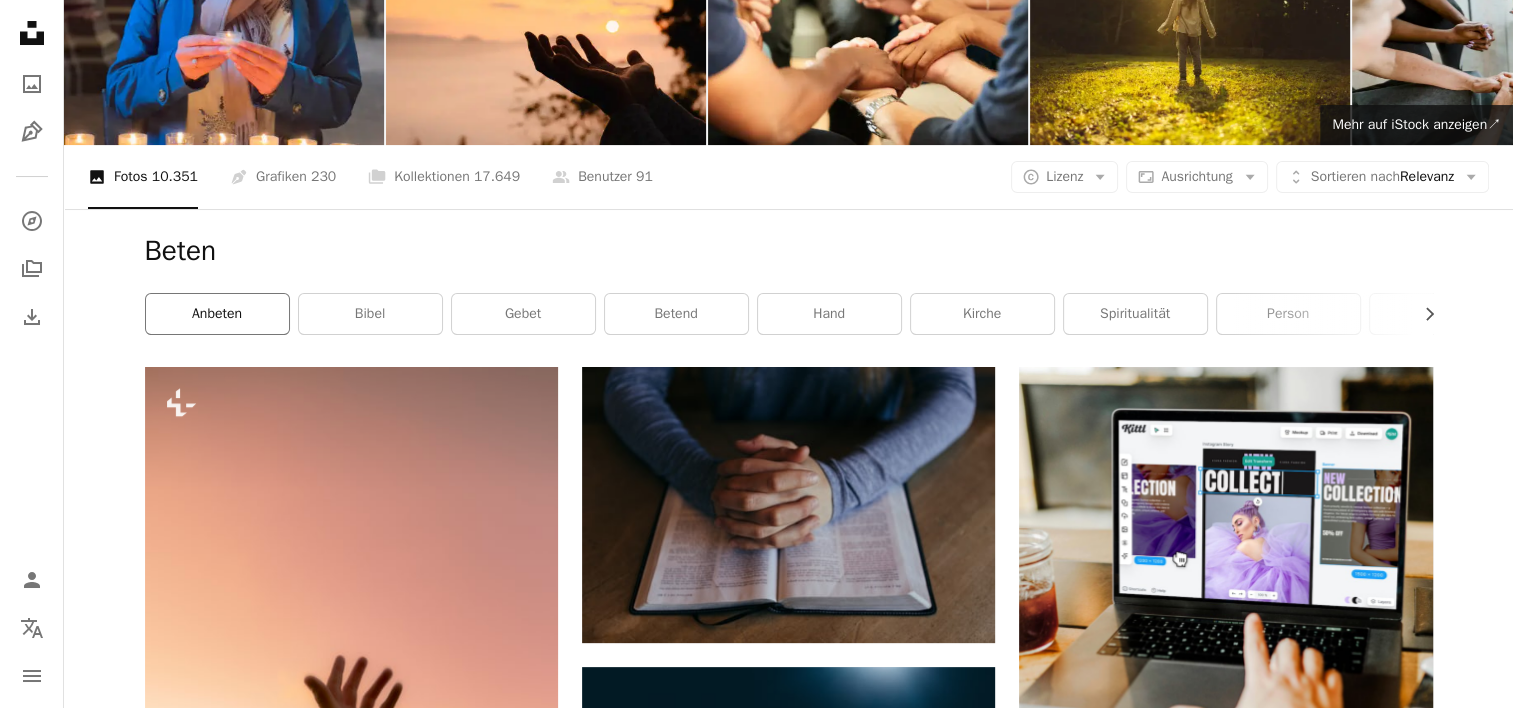 scroll, scrollTop: 128, scrollLeft: 0, axis: vertical 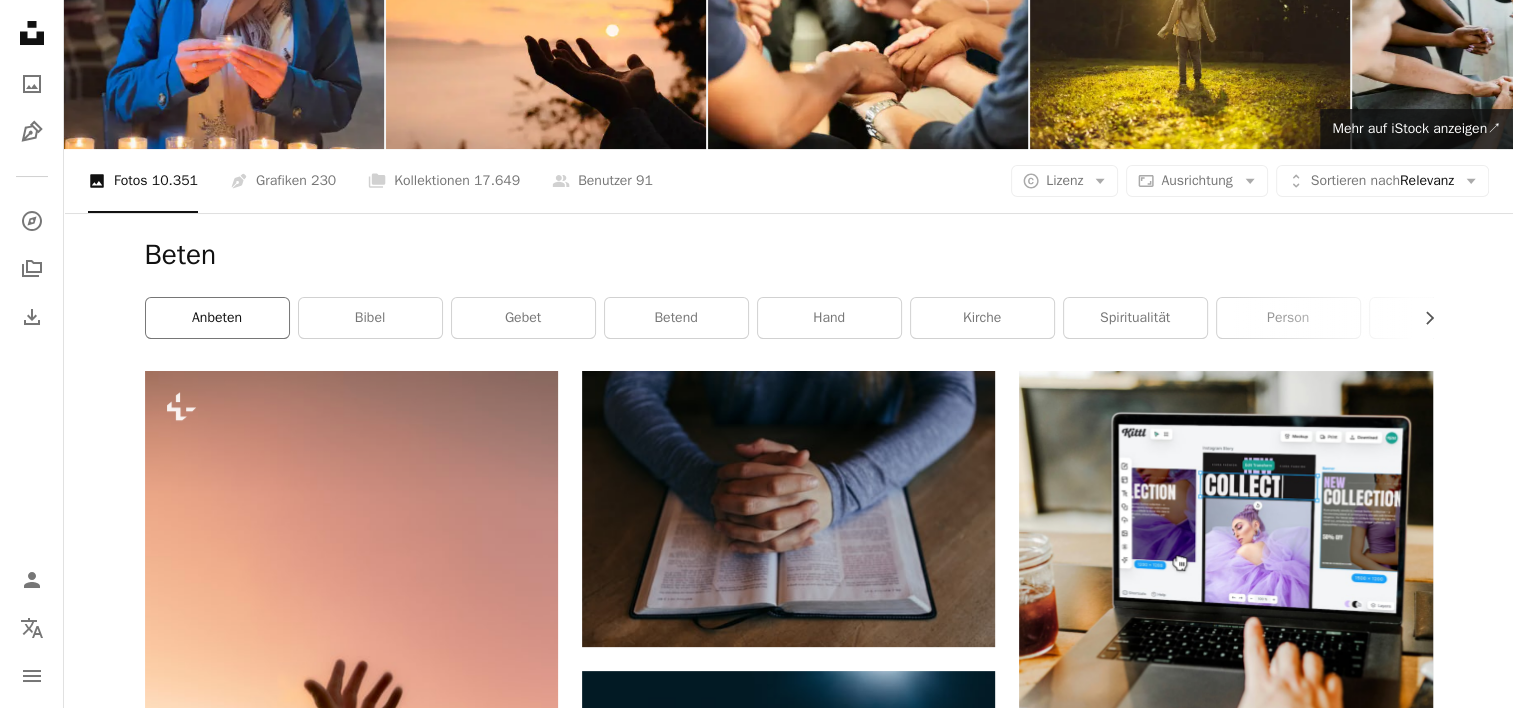 click on "anbeten" at bounding box center (217, 318) 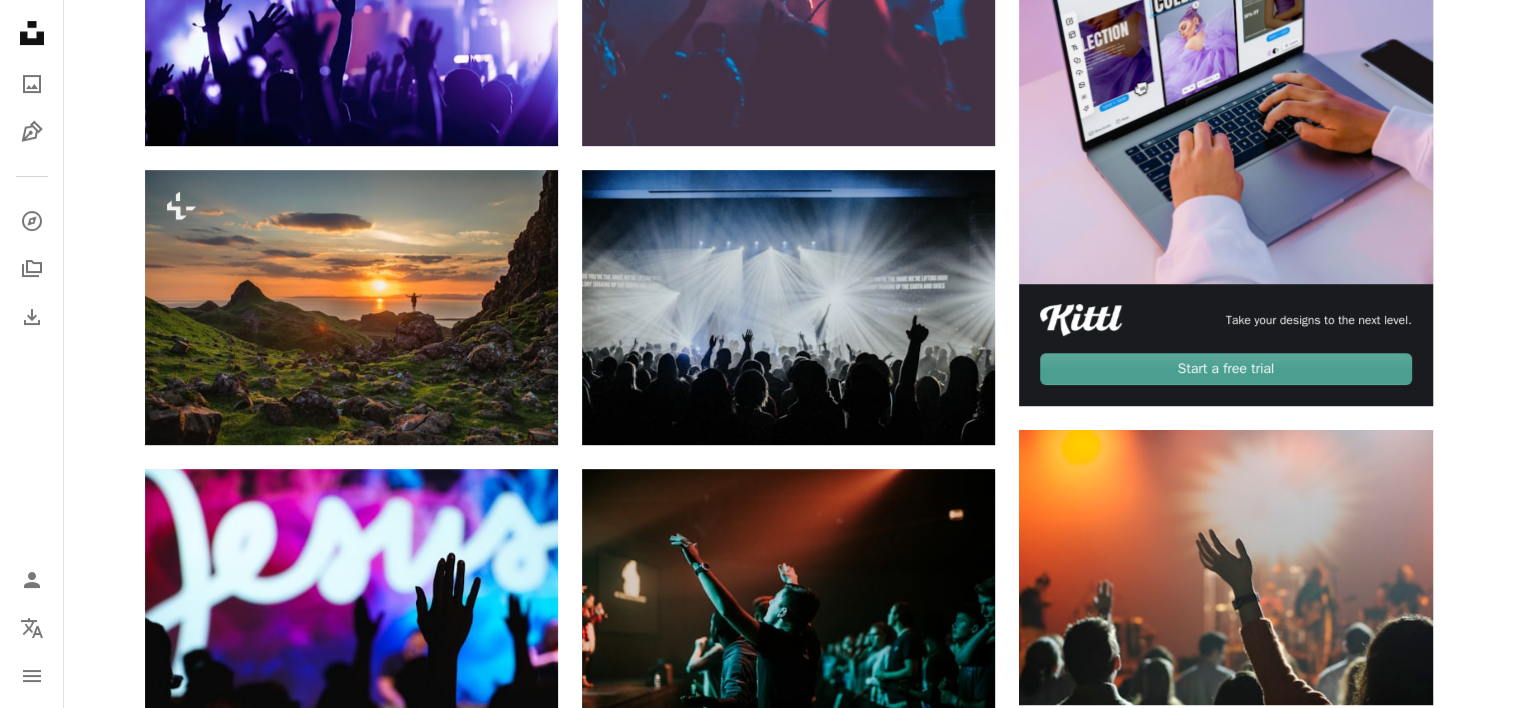 scroll, scrollTop: 0, scrollLeft: 0, axis: both 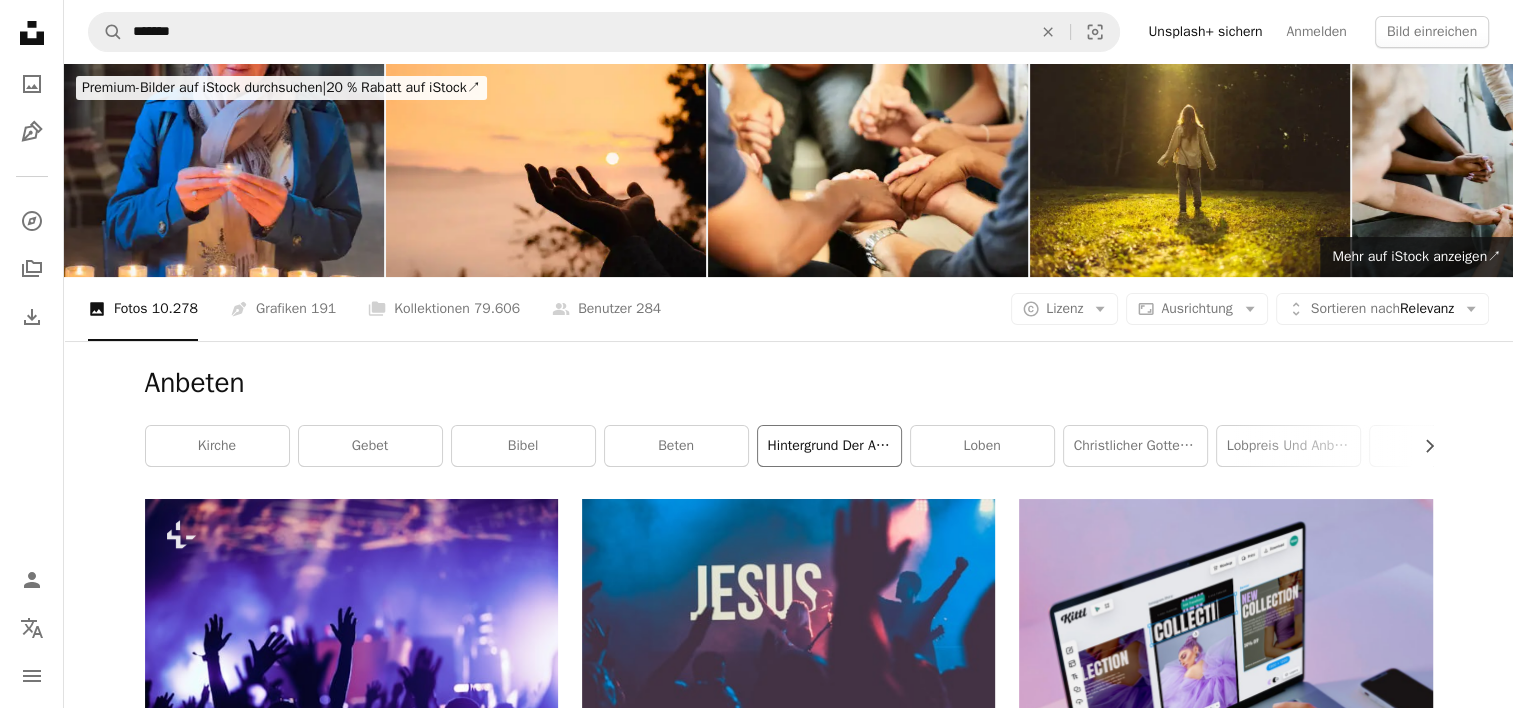 click on "Hintergrund der Anbetung" at bounding box center [829, 446] 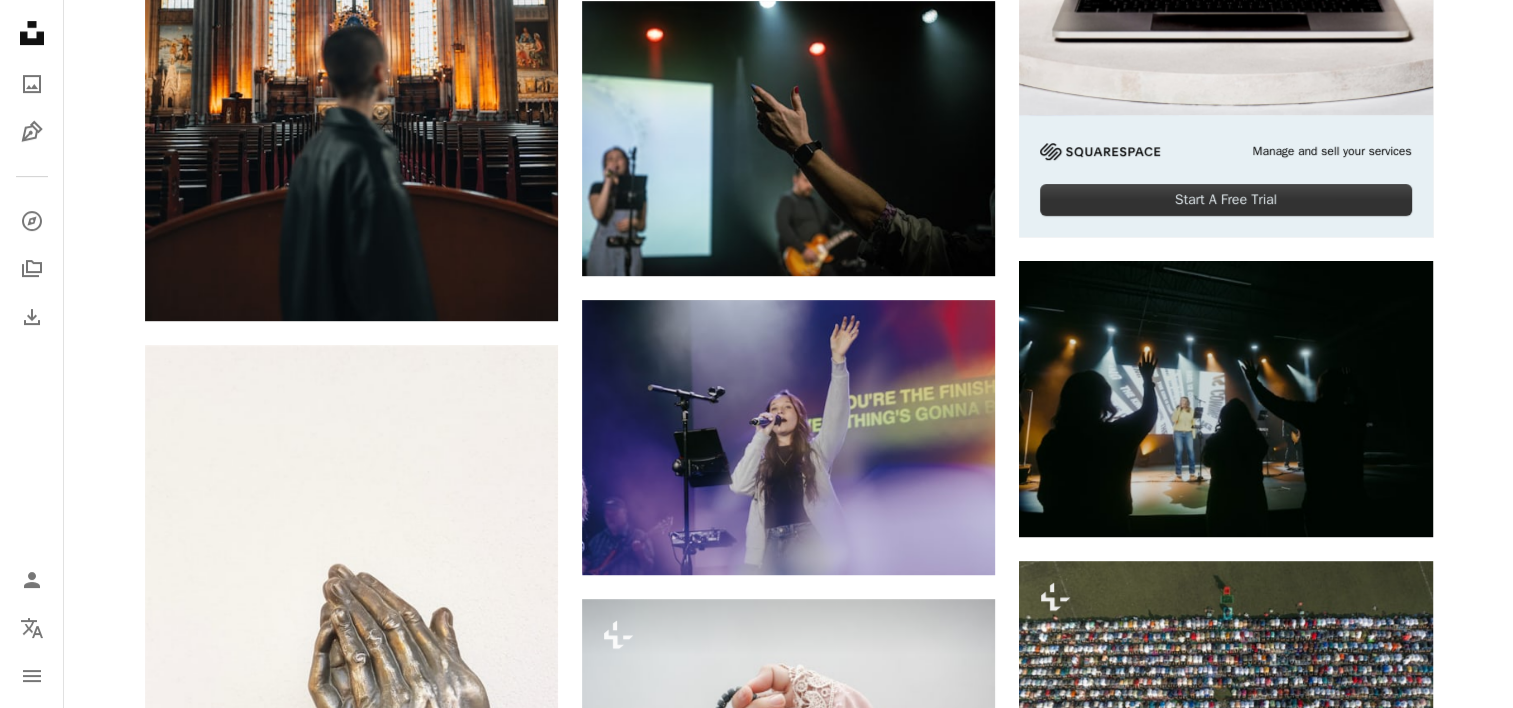 scroll, scrollTop: 0, scrollLeft: 0, axis: both 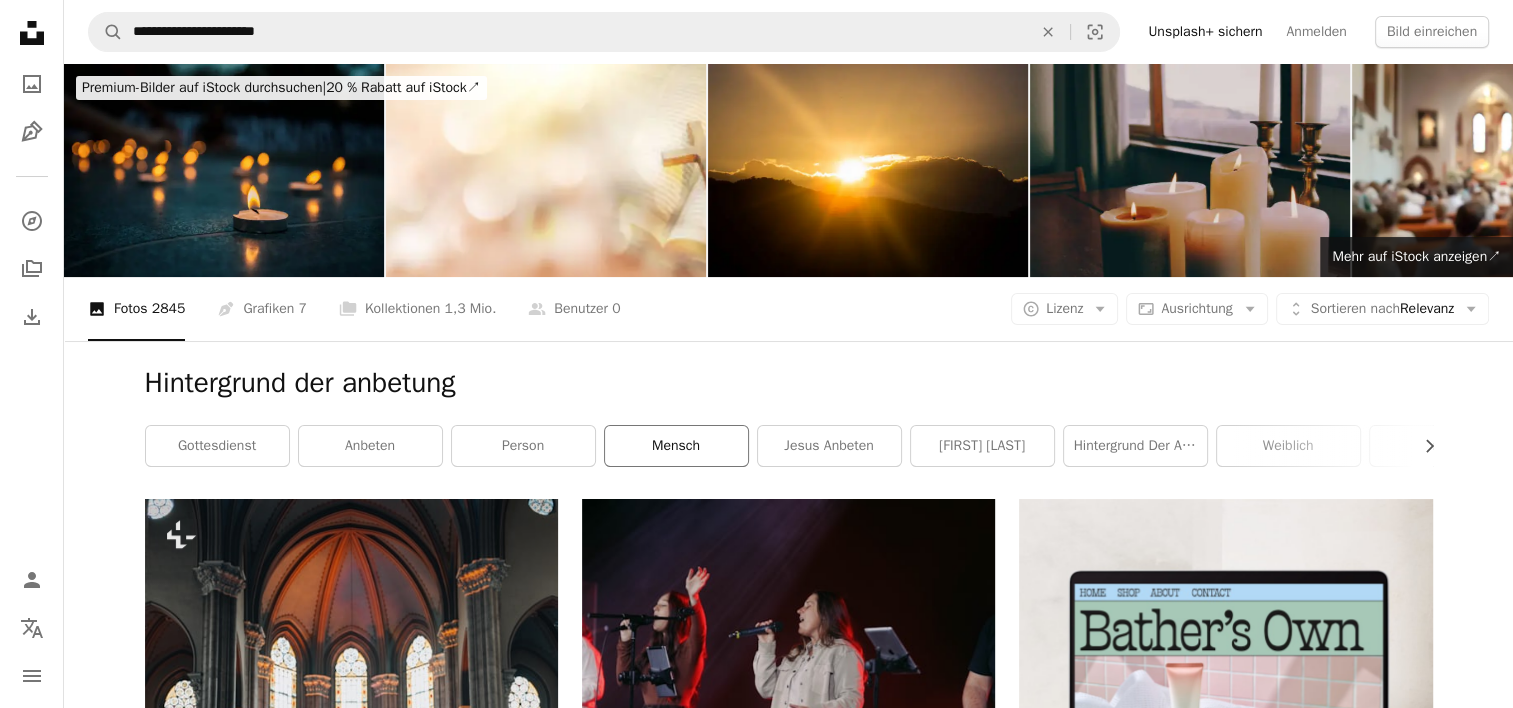 click on "Mensch" at bounding box center (676, 446) 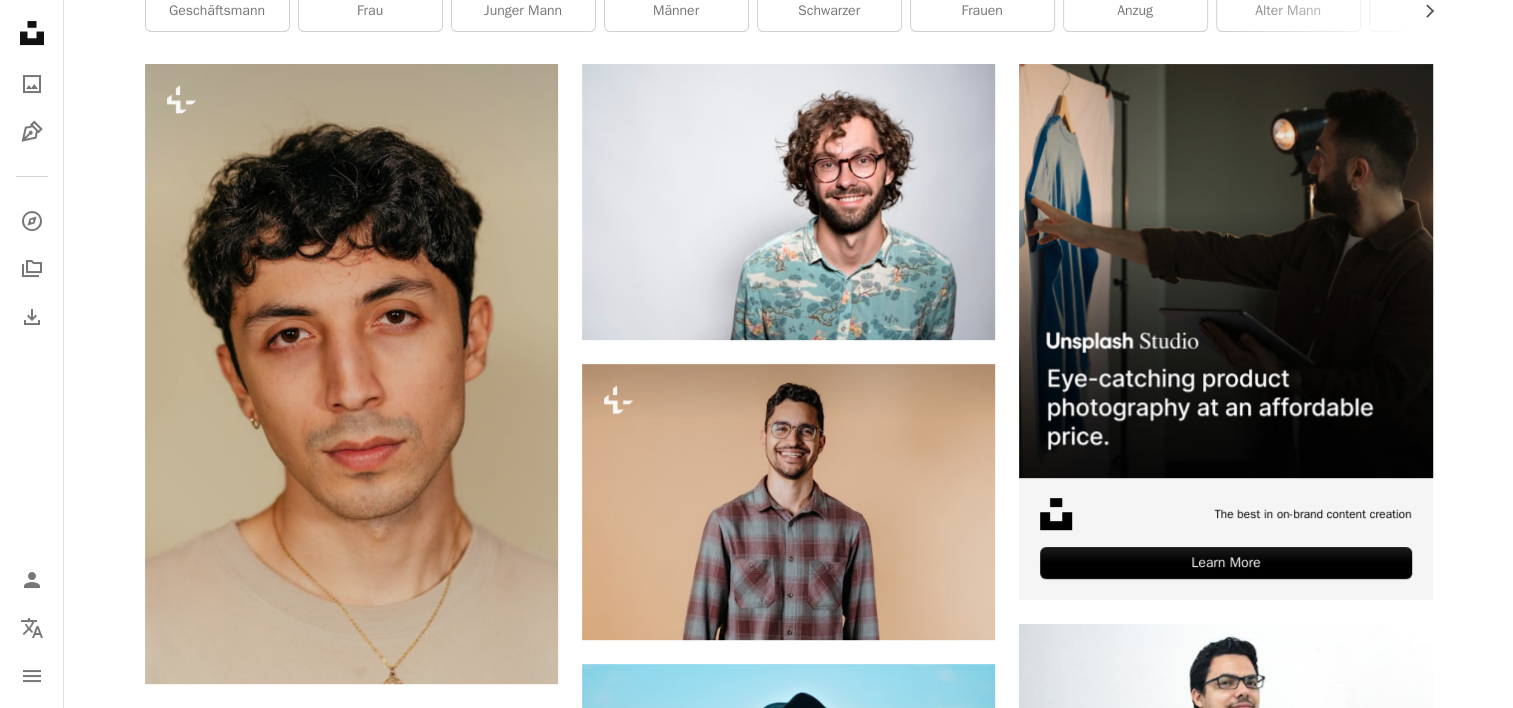 scroll, scrollTop: 0, scrollLeft: 0, axis: both 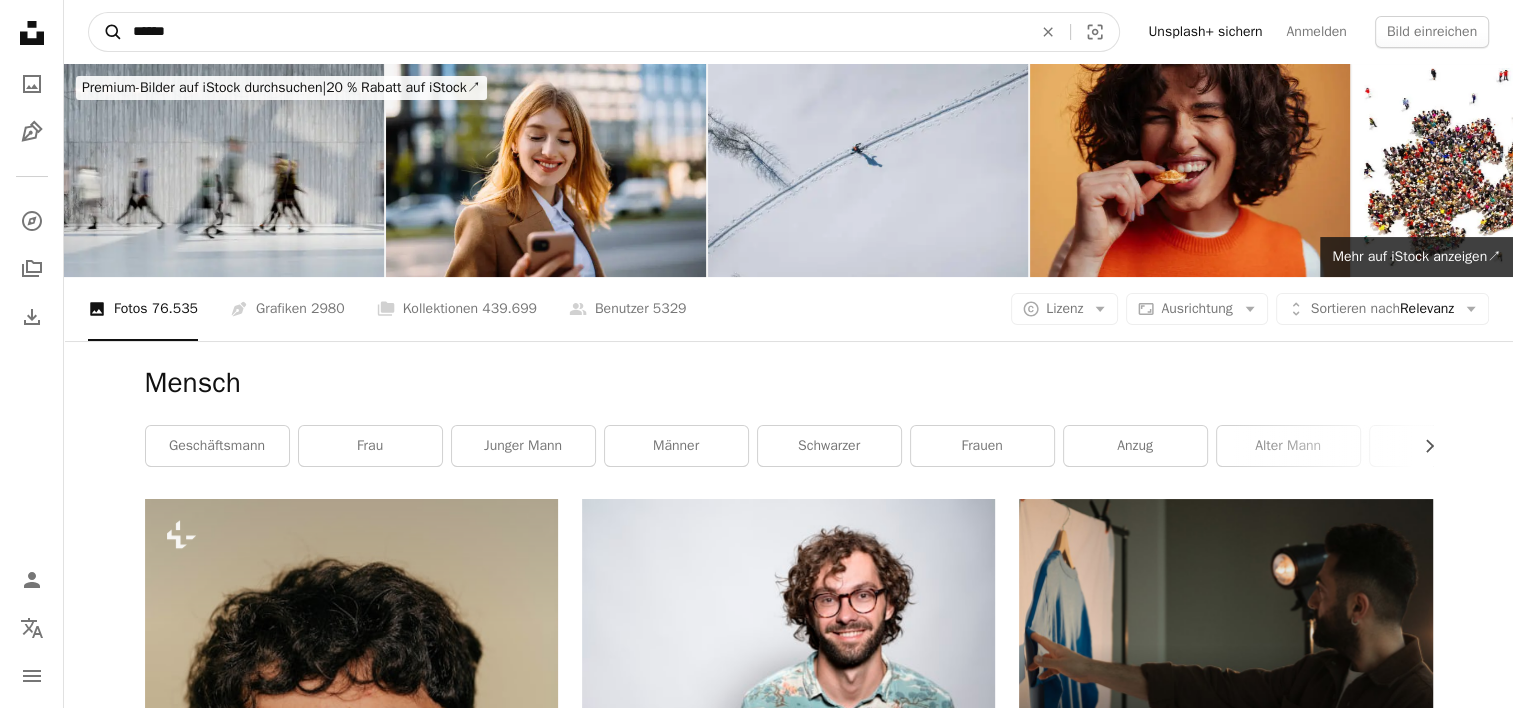 drag, startPoint x: 198, startPoint y: 8, endPoint x: 117, endPoint y: 36, distance: 85.70297 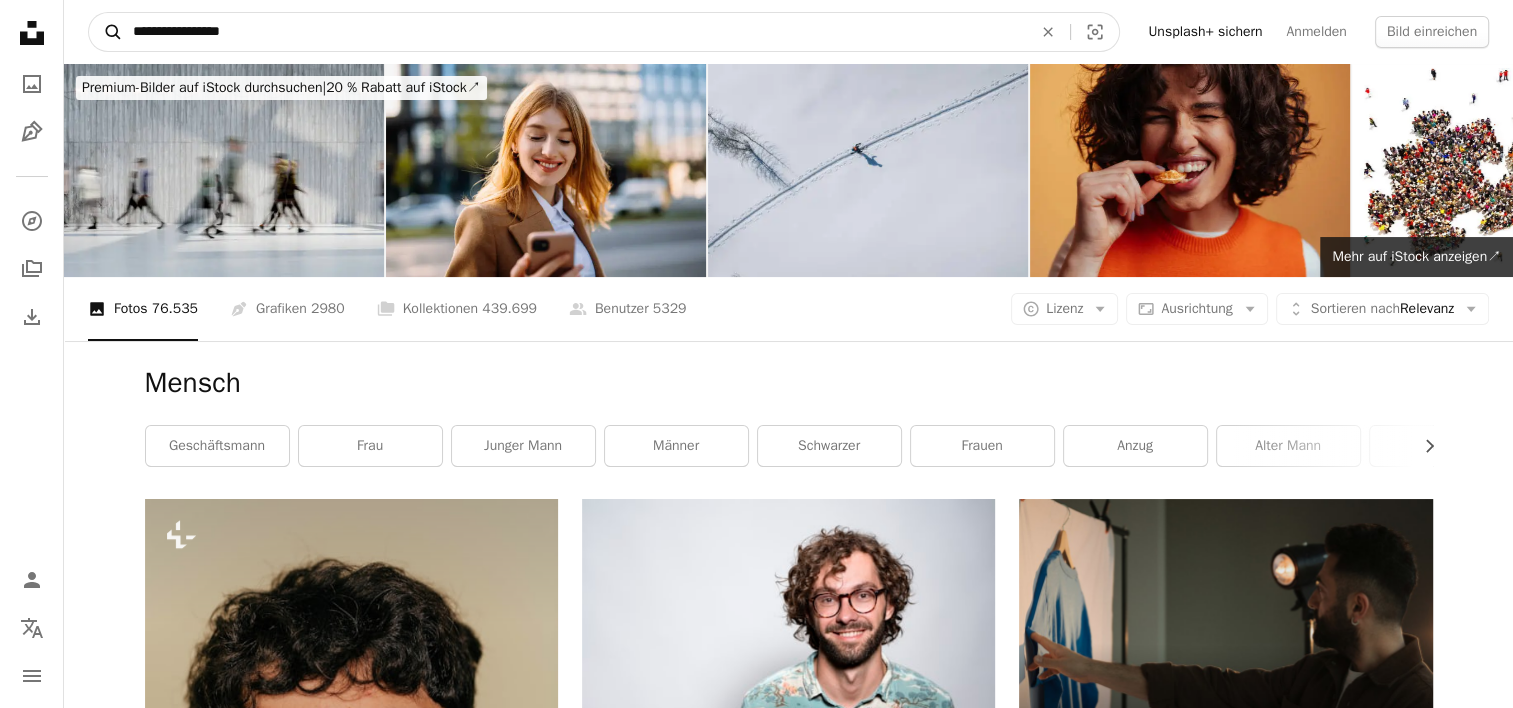 type on "**********" 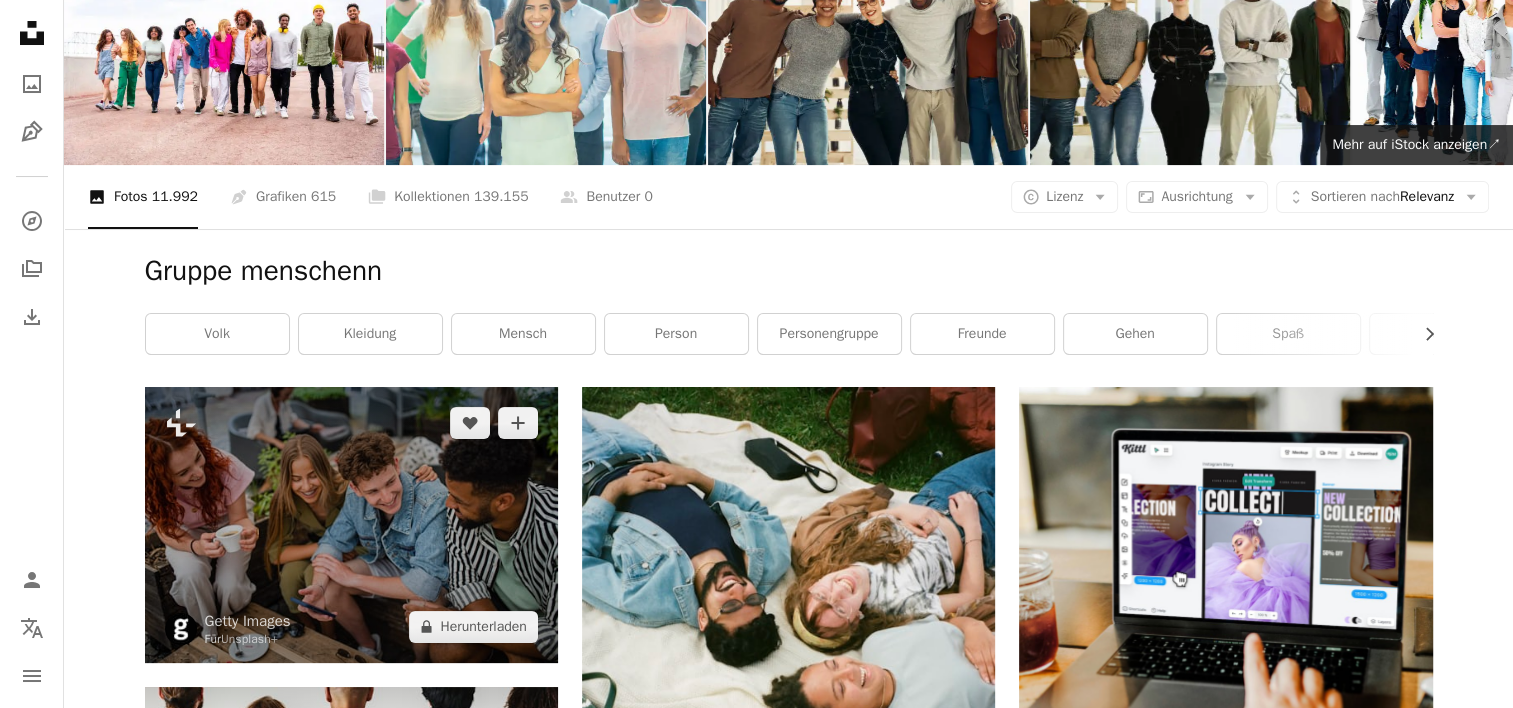 scroll, scrollTop: 0, scrollLeft: 0, axis: both 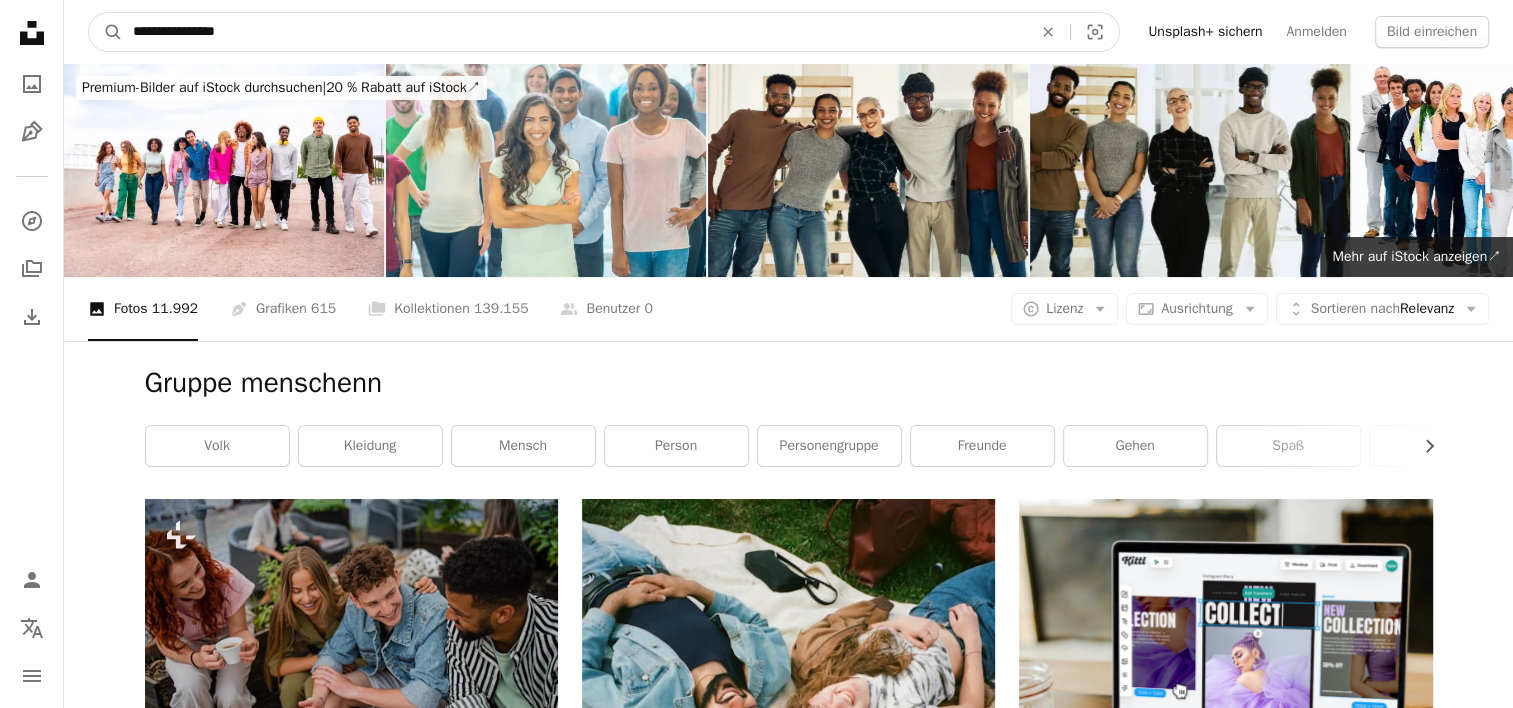 drag, startPoint x: 304, startPoint y: 39, endPoint x: 124, endPoint y: 32, distance: 180.13606 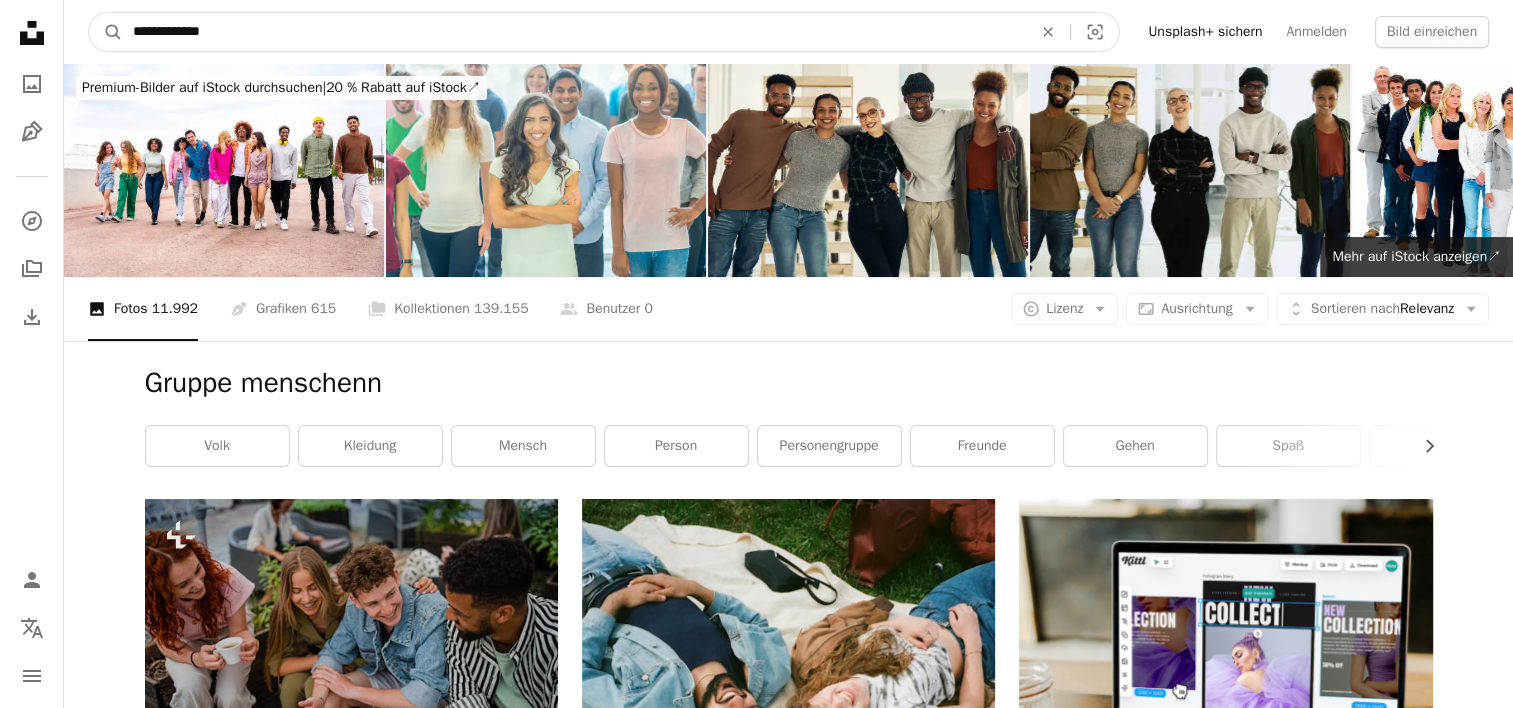 type on "**********" 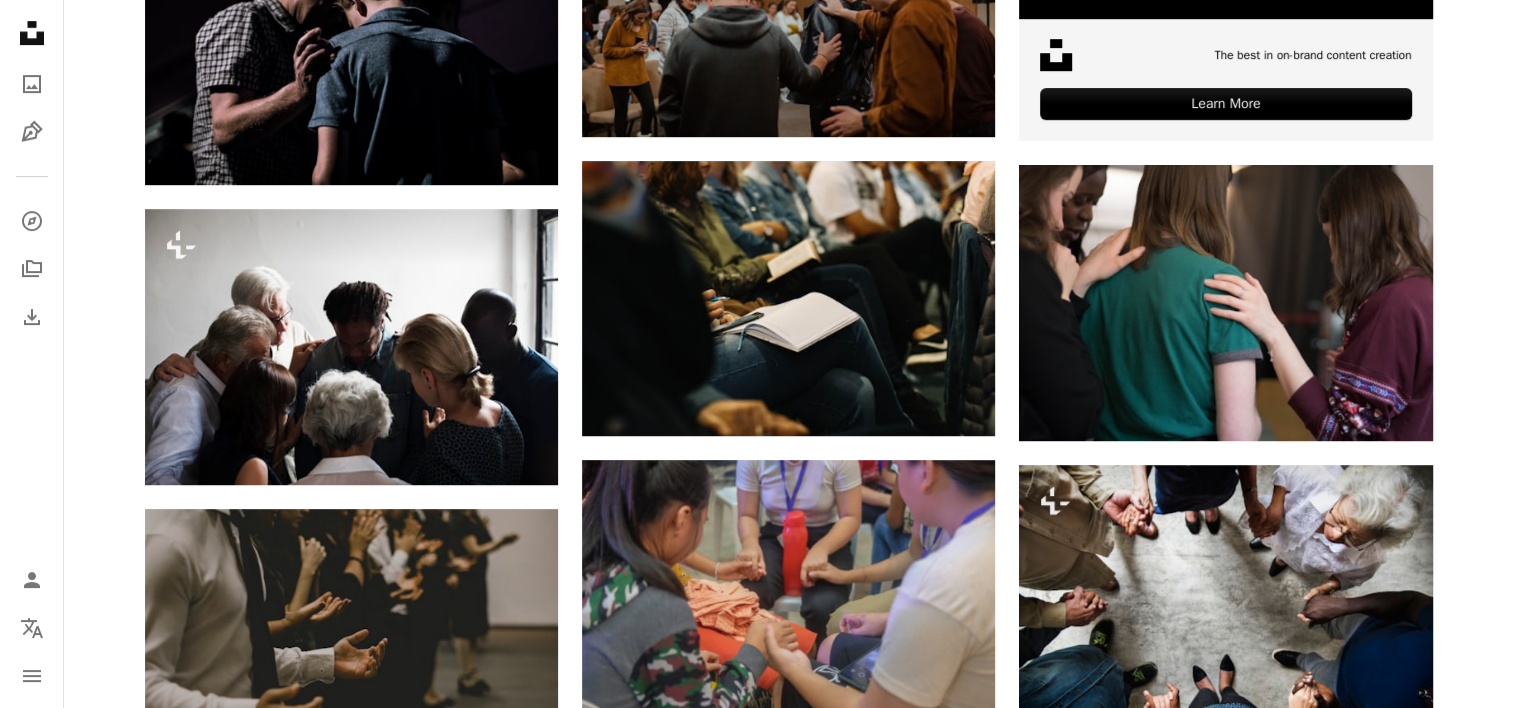 scroll, scrollTop: 895, scrollLeft: 0, axis: vertical 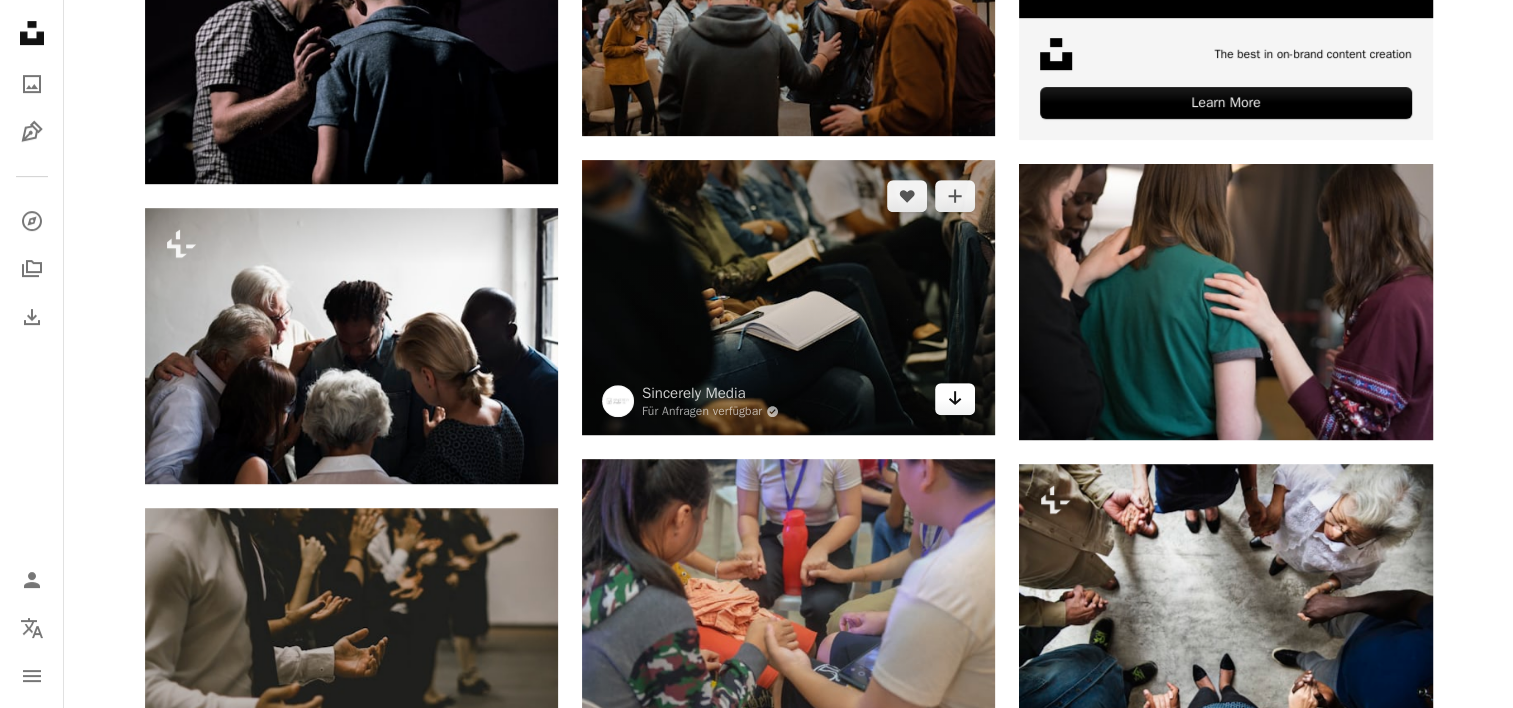 click on "Arrow pointing down" 